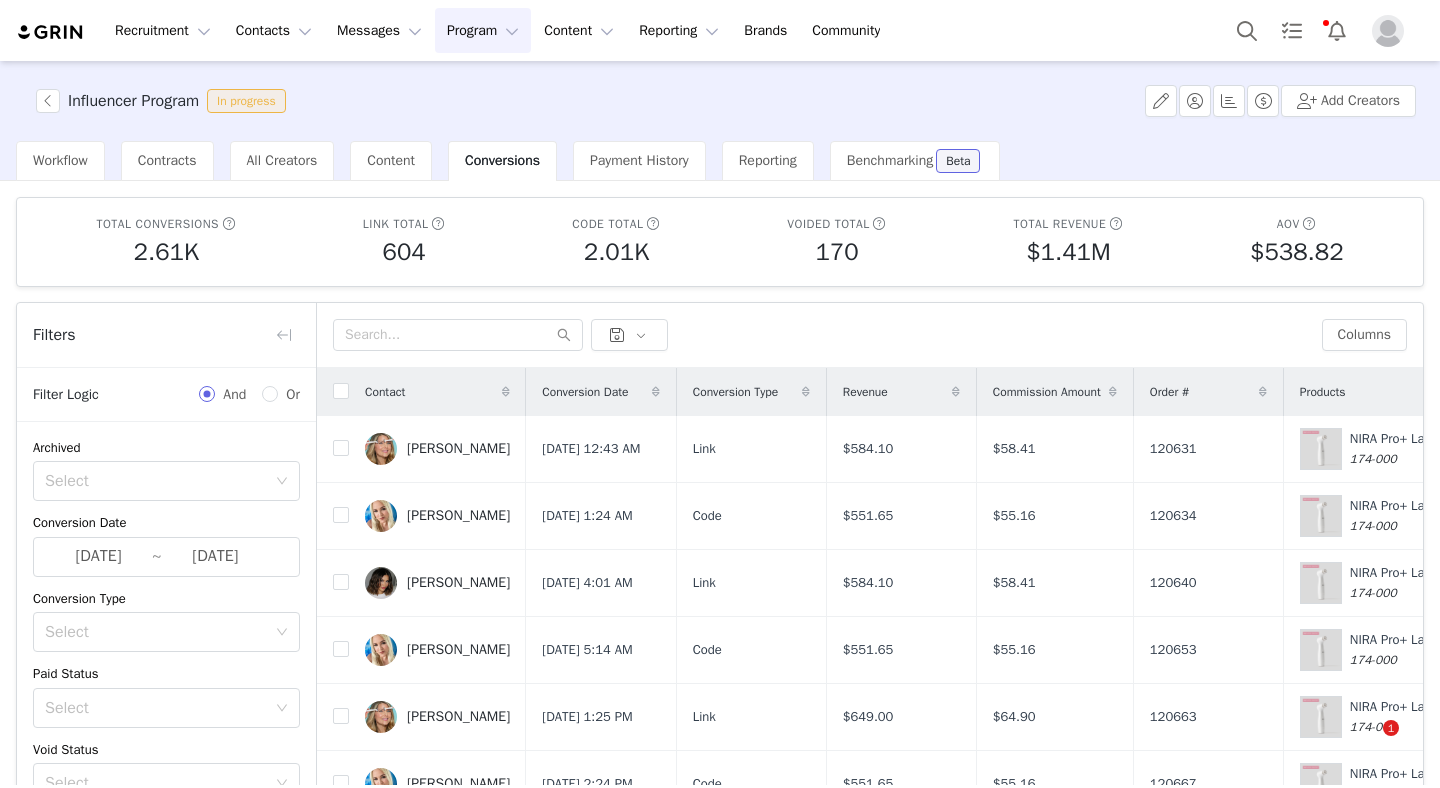 scroll, scrollTop: 0, scrollLeft: 0, axis: both 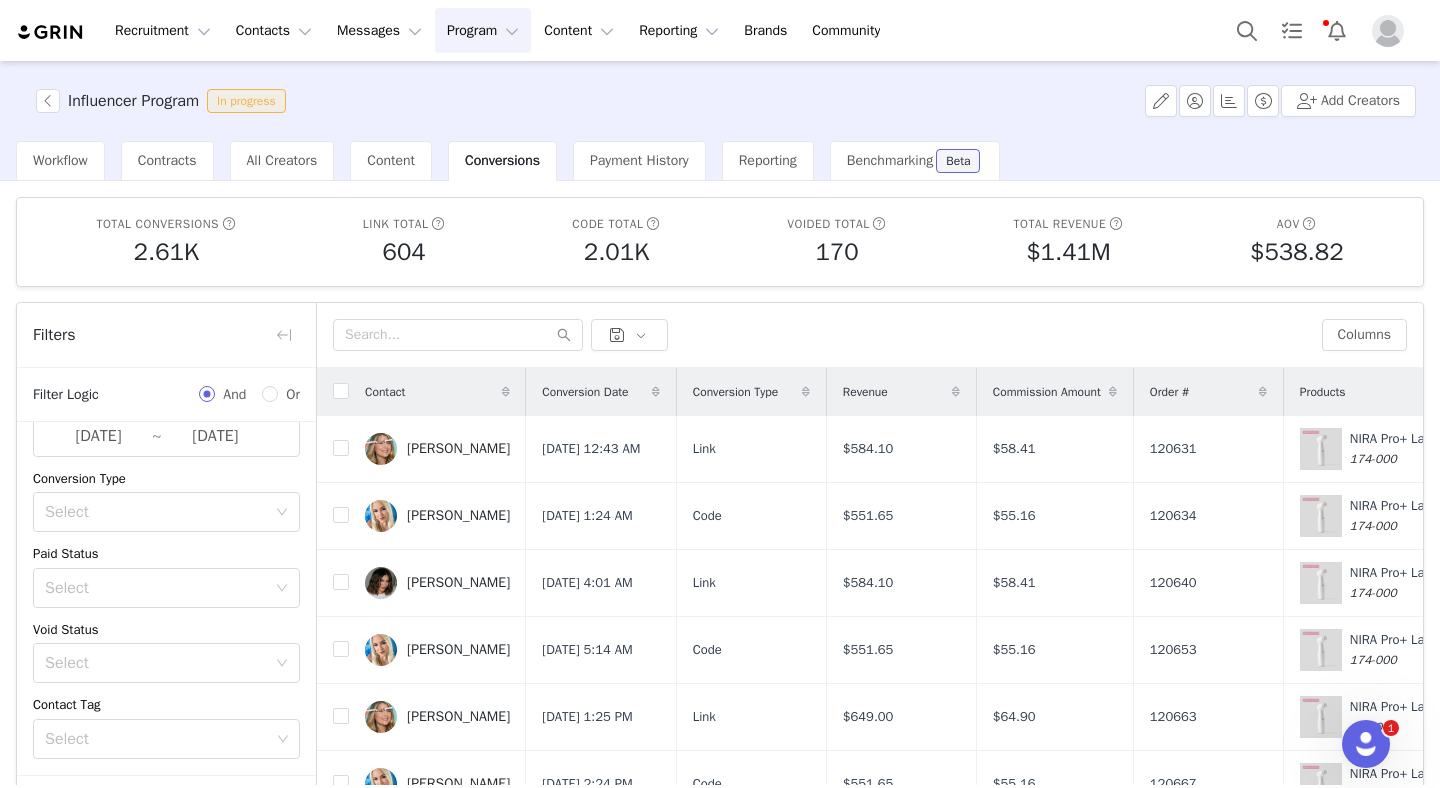 type 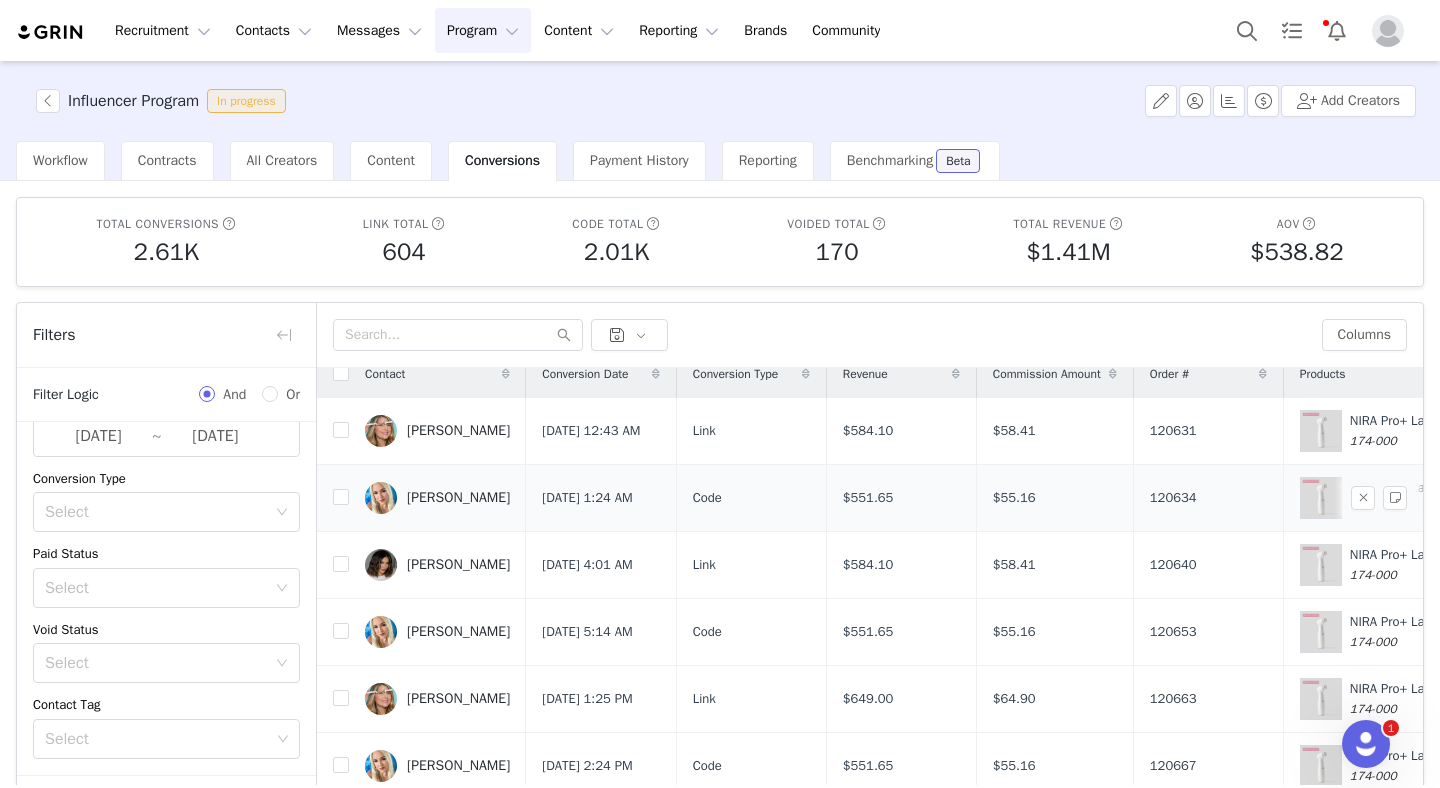 scroll, scrollTop: 19, scrollLeft: 0, axis: vertical 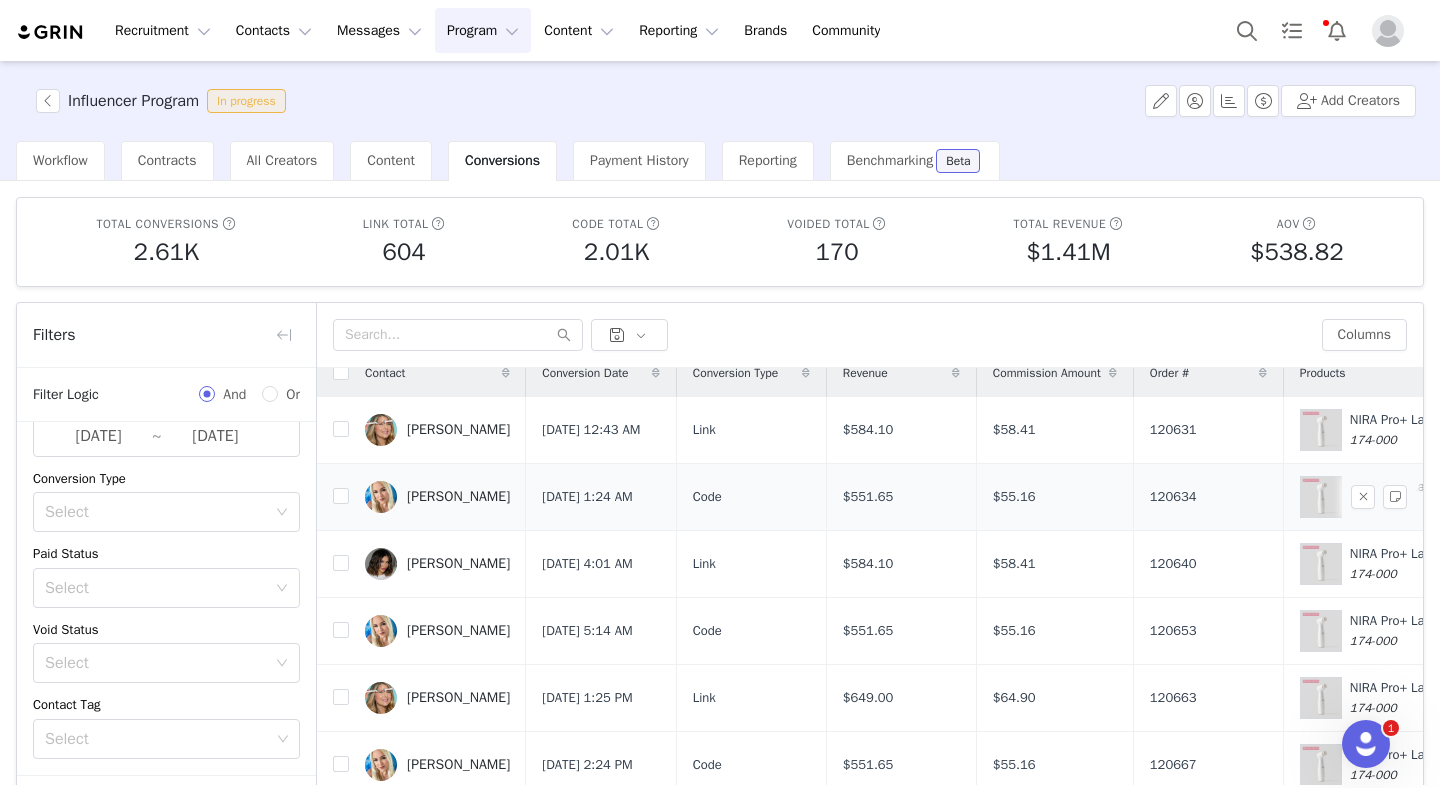 click on "Apply Filters" at bounding box center [112, 877] 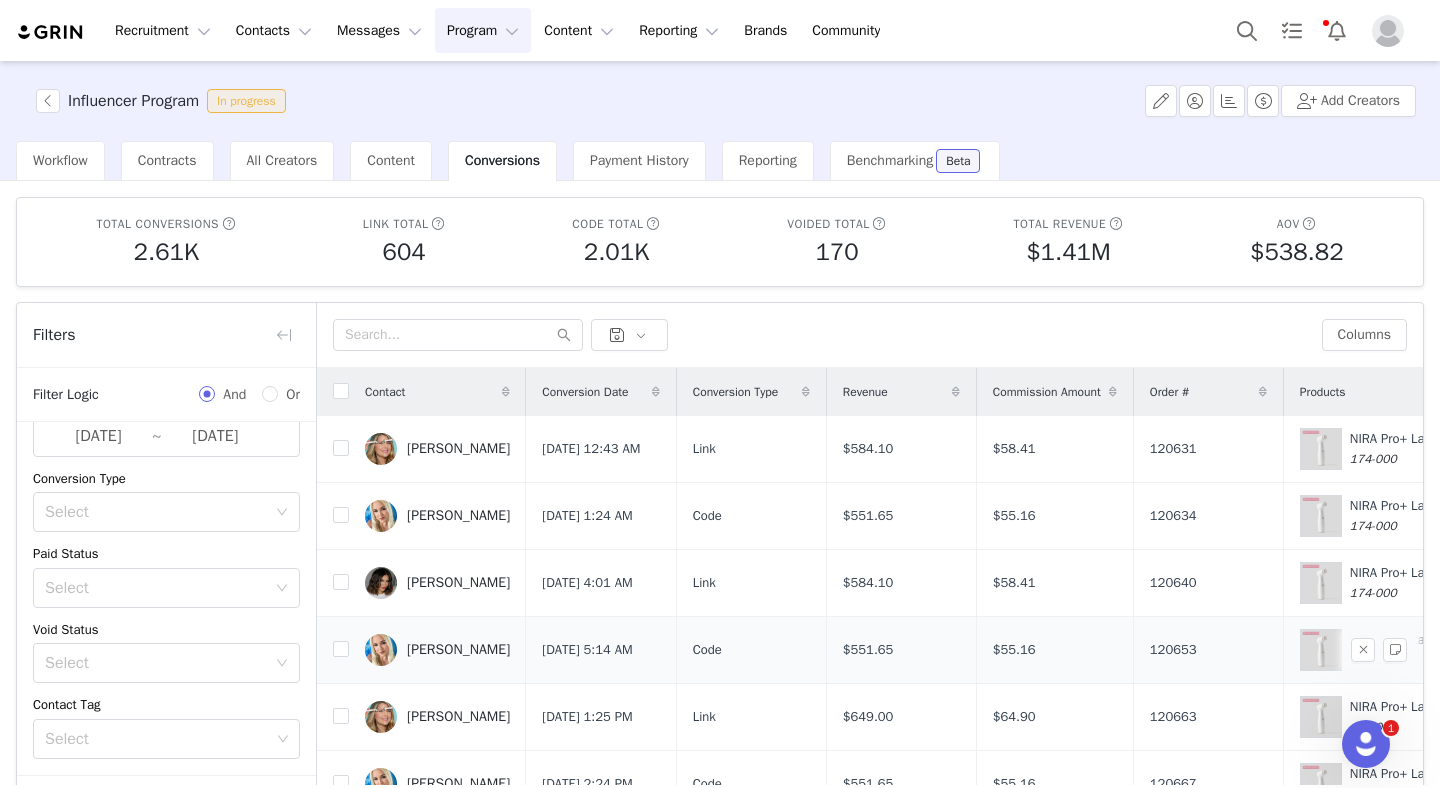 scroll, scrollTop: 296, scrollLeft: 0, axis: vertical 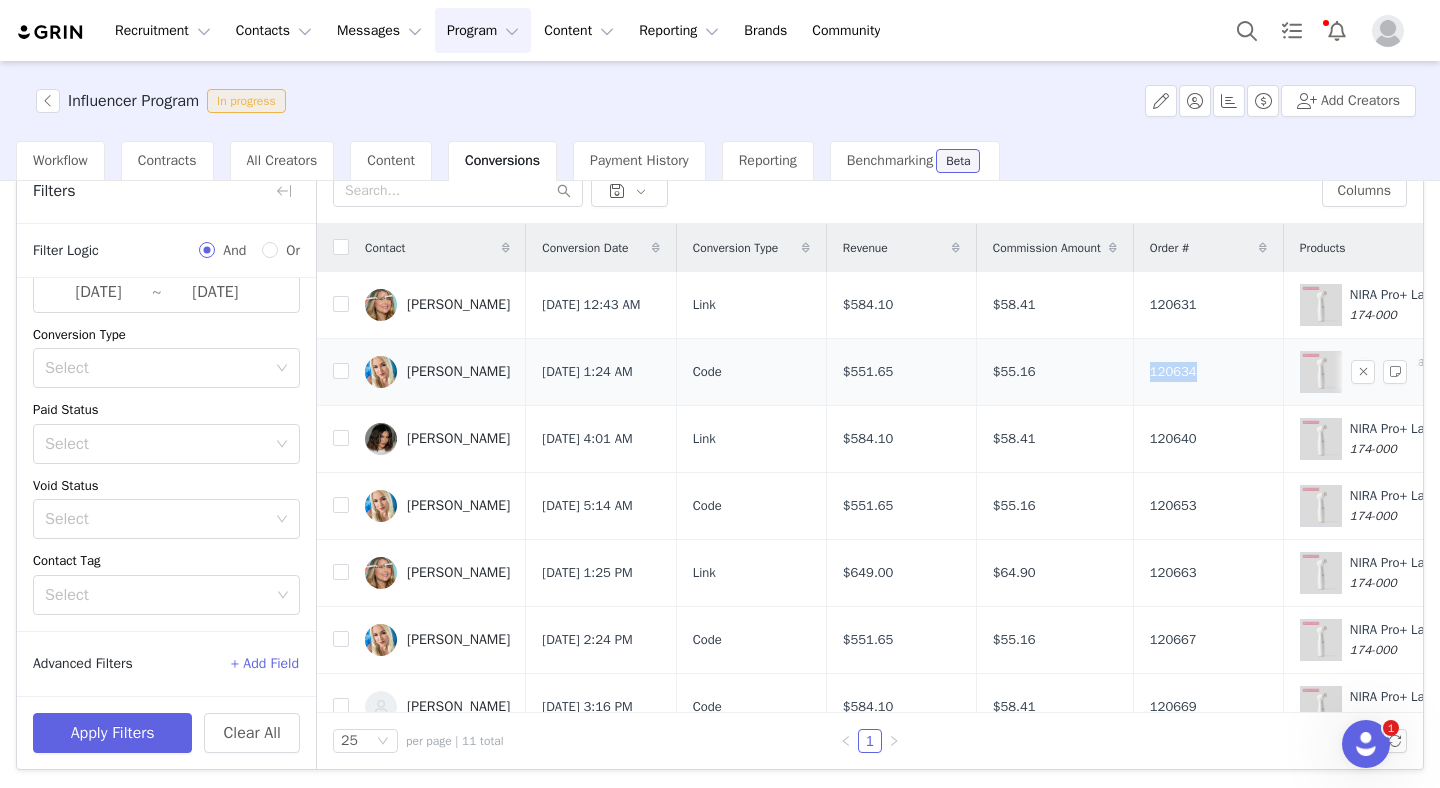 drag, startPoint x: 1179, startPoint y: 372, endPoint x: 1282, endPoint y: 377, distance: 103.121284 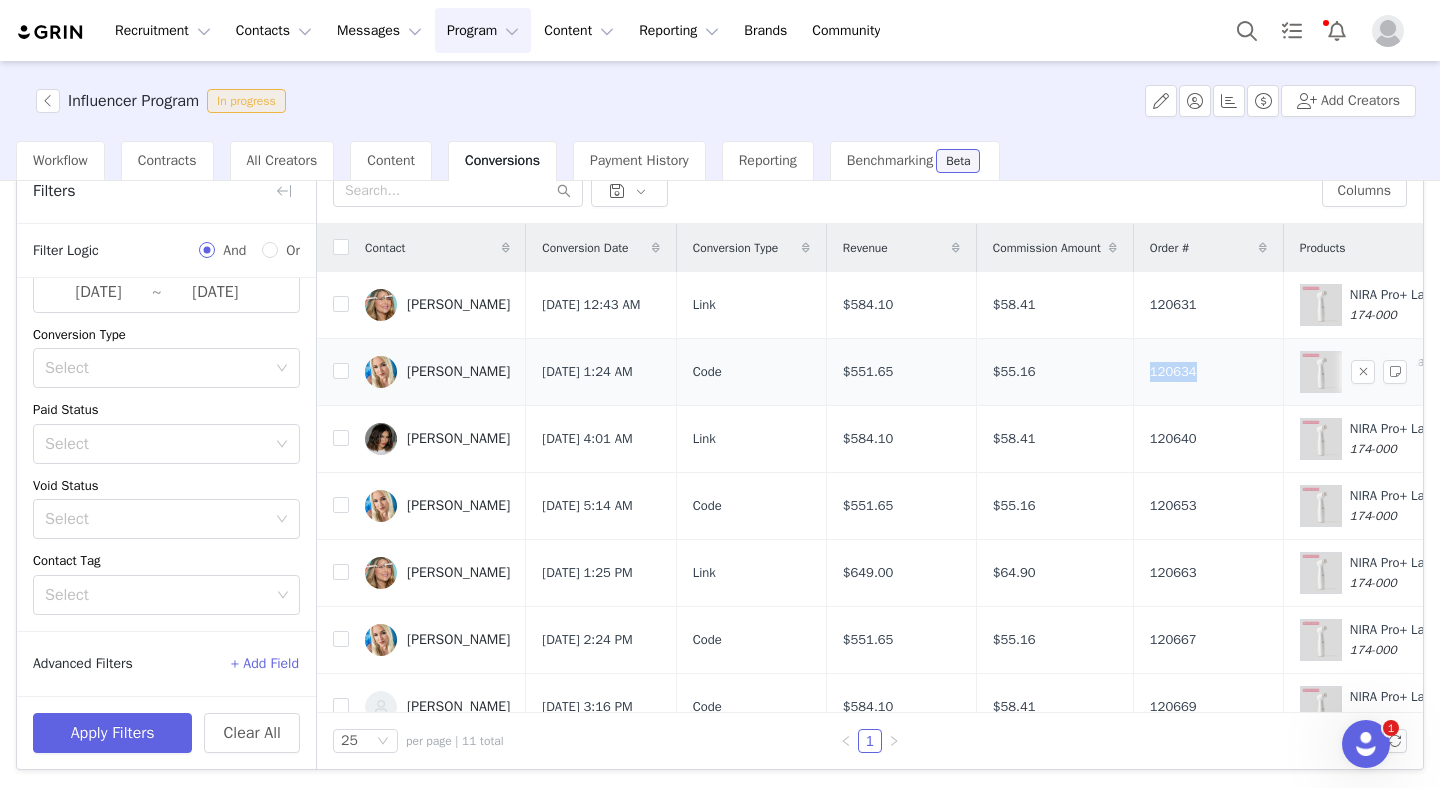 copy on "120634" 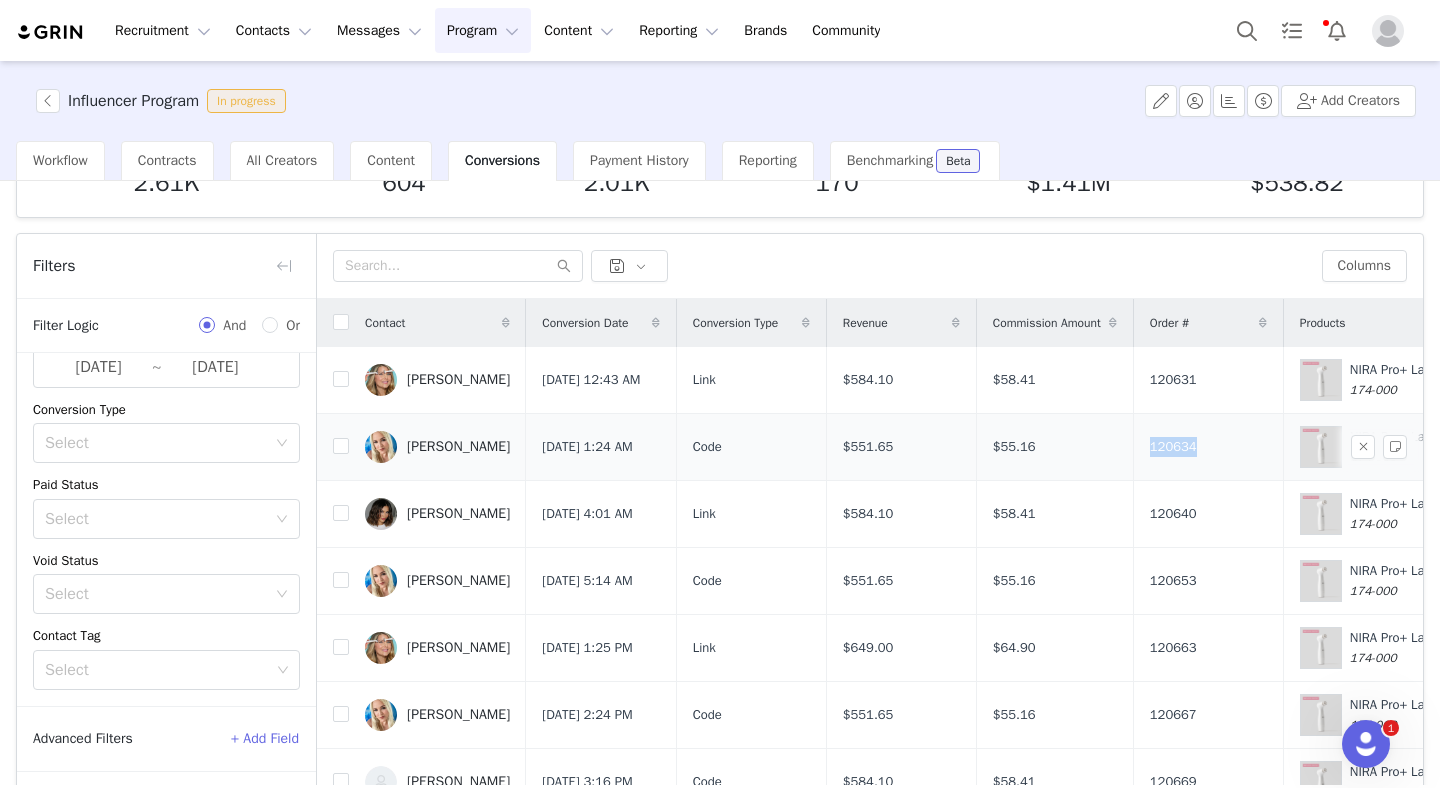 scroll, scrollTop: 67, scrollLeft: 0, axis: vertical 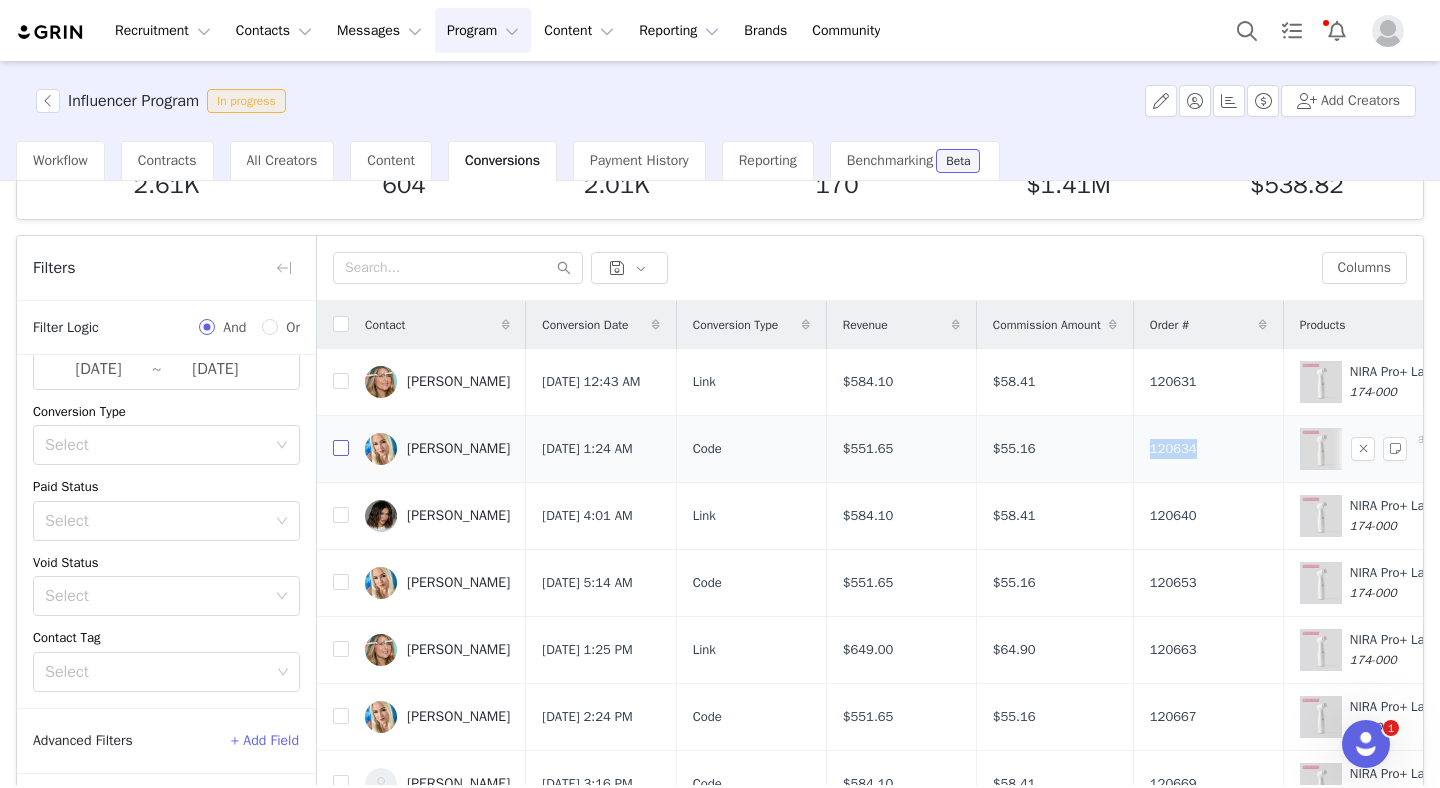 click at bounding box center (341, 448) 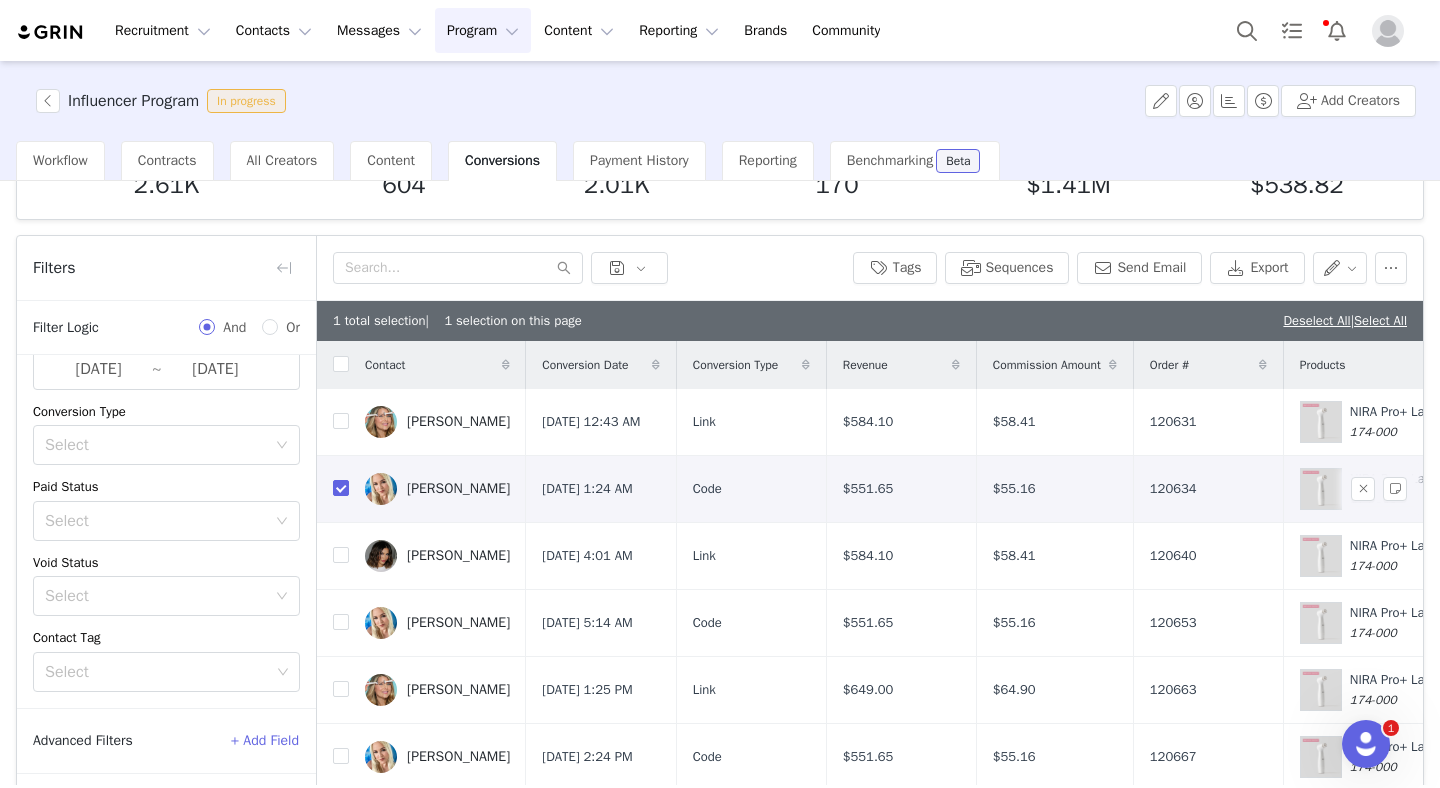 click on "[DATE] 1:24 AM" at bounding box center [587, 489] 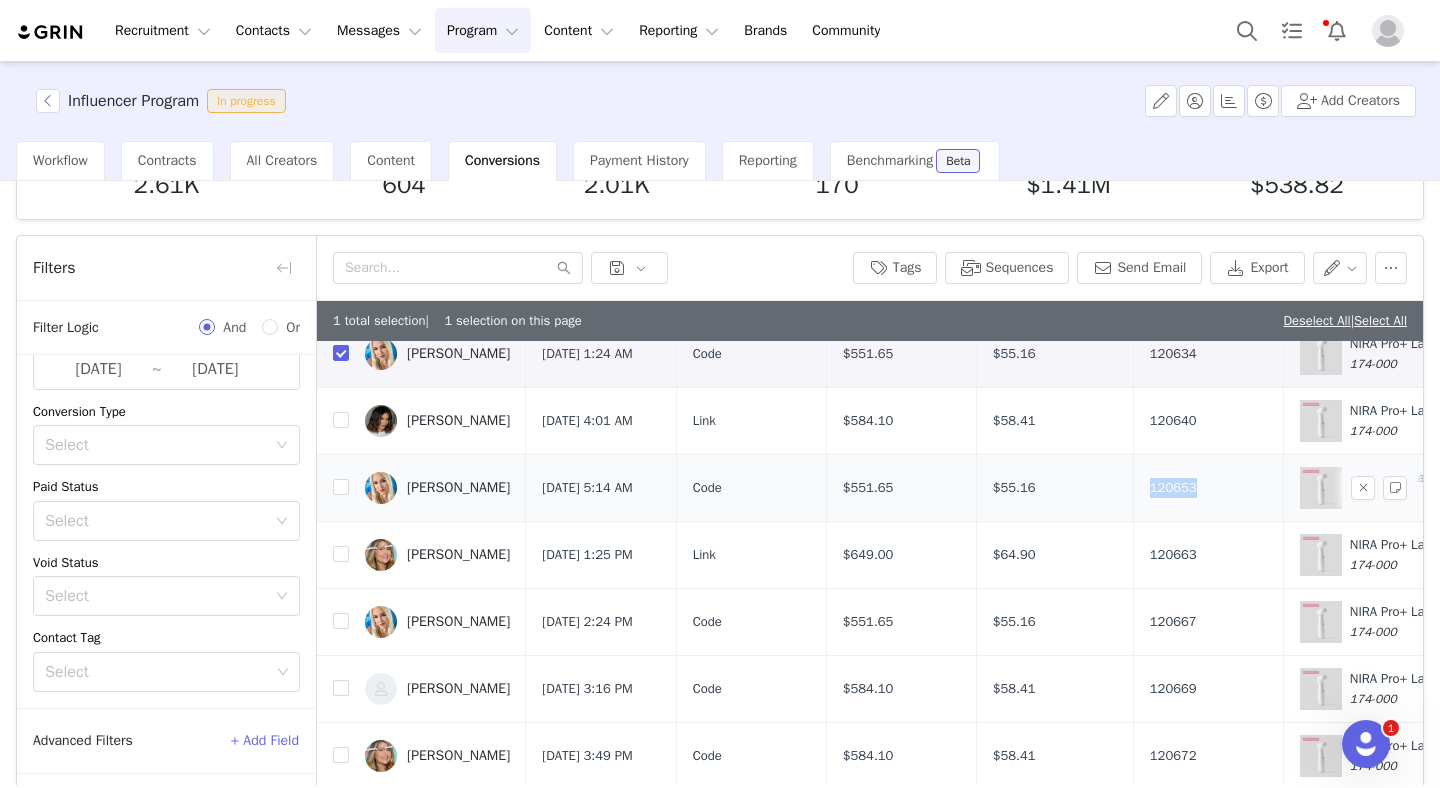 drag, startPoint x: 1171, startPoint y: 491, endPoint x: 1234, endPoint y: 496, distance: 63.1981 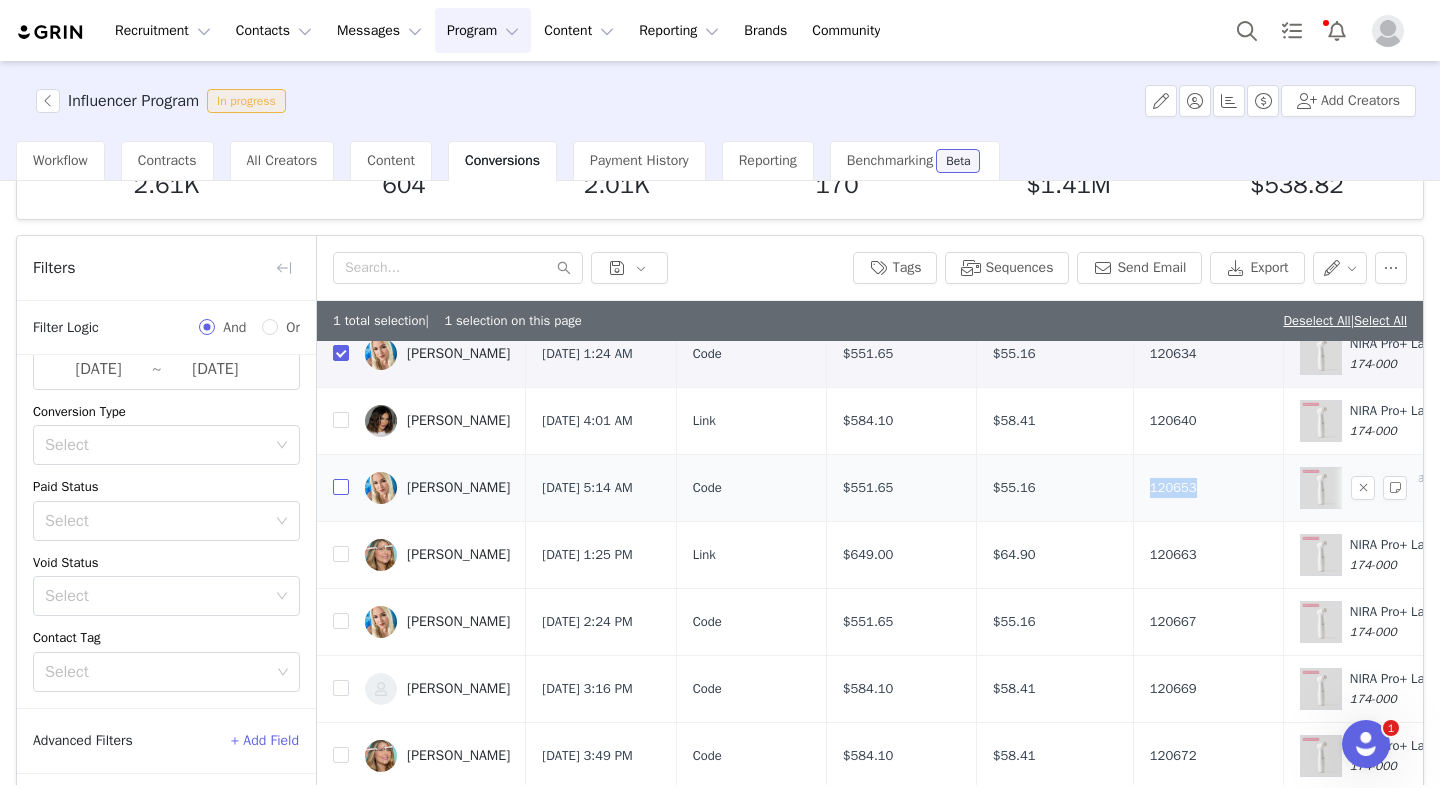 click at bounding box center [341, 487] 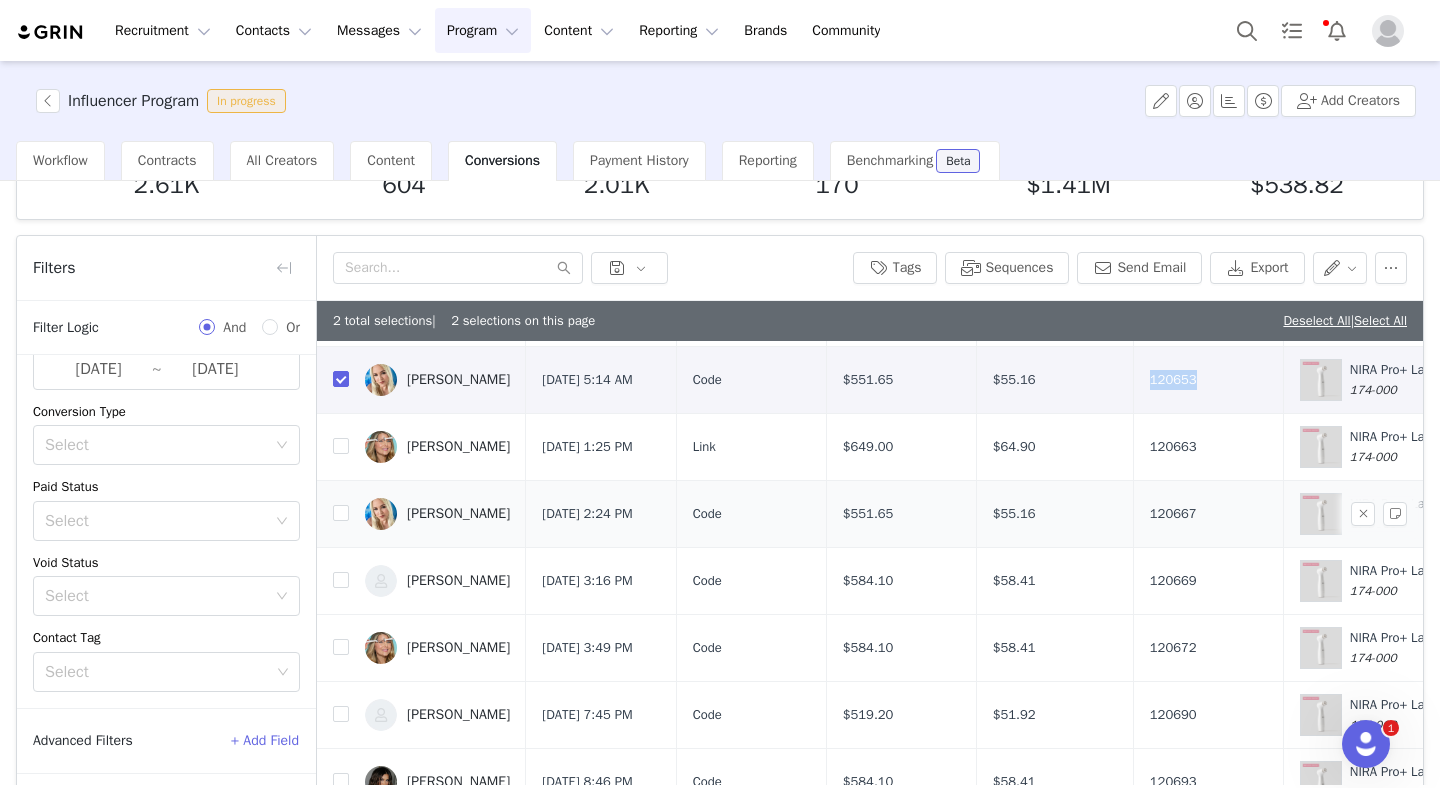 scroll, scrollTop: 255, scrollLeft: 0, axis: vertical 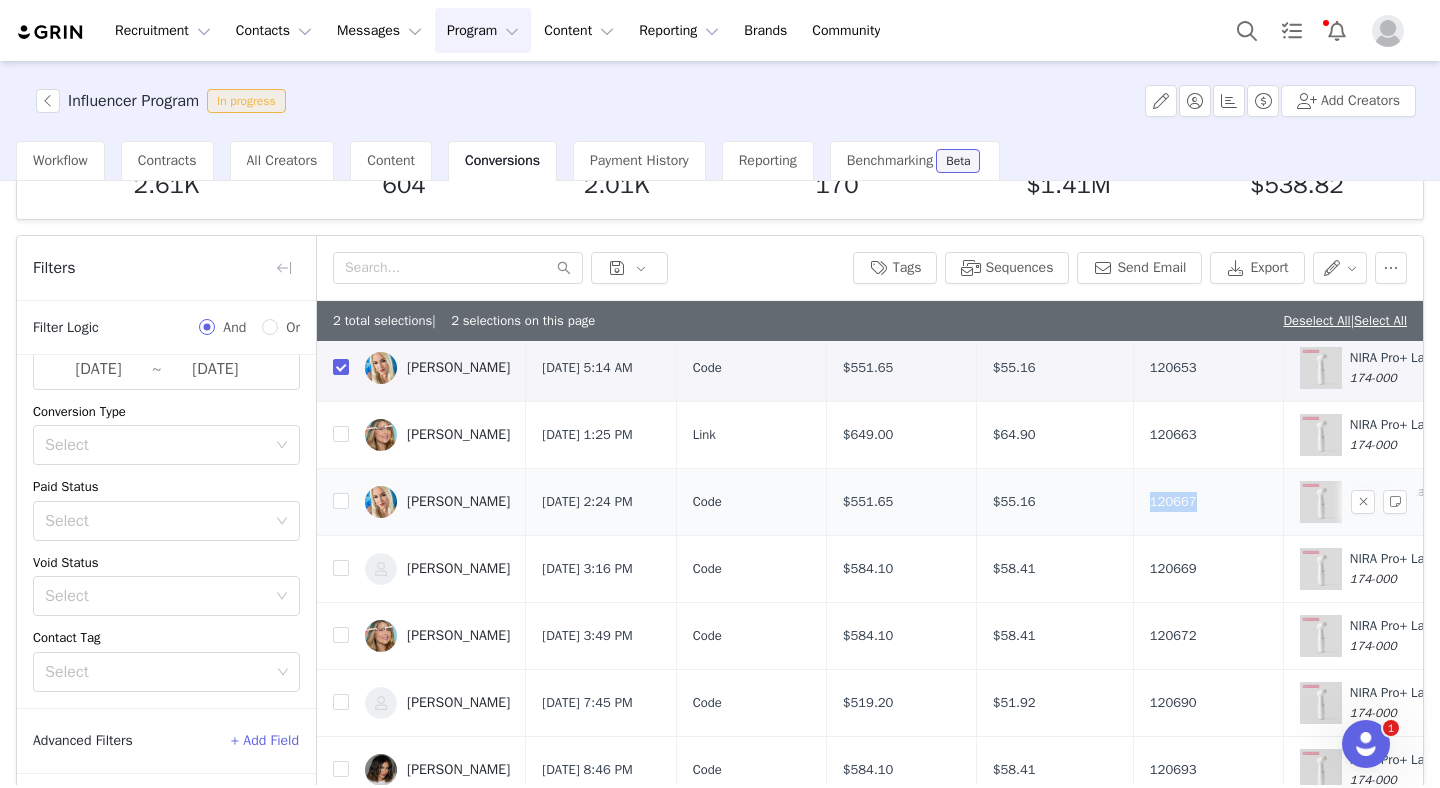 drag, startPoint x: 1178, startPoint y: 509, endPoint x: 1291, endPoint y: 494, distance: 113.99123 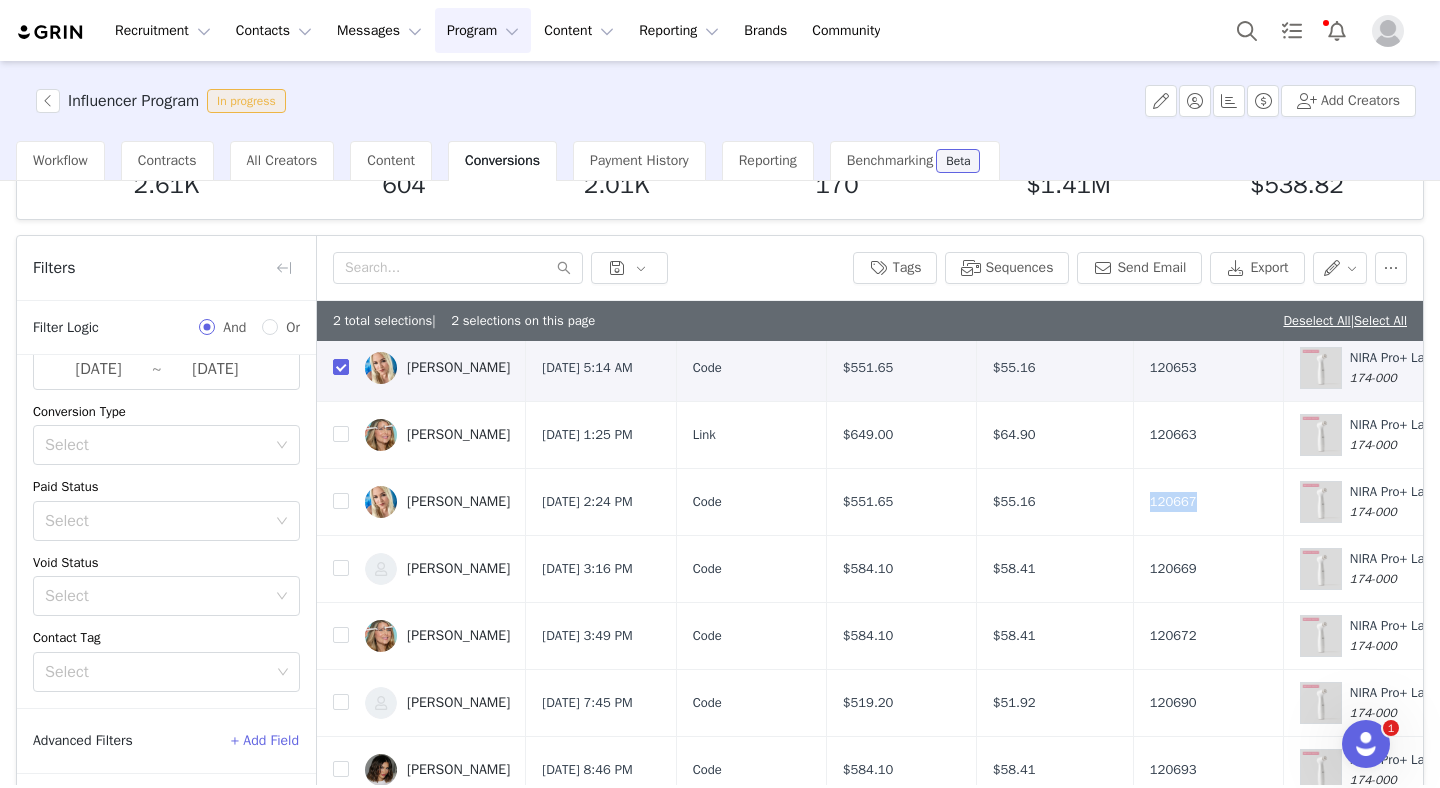 copy on "120667" 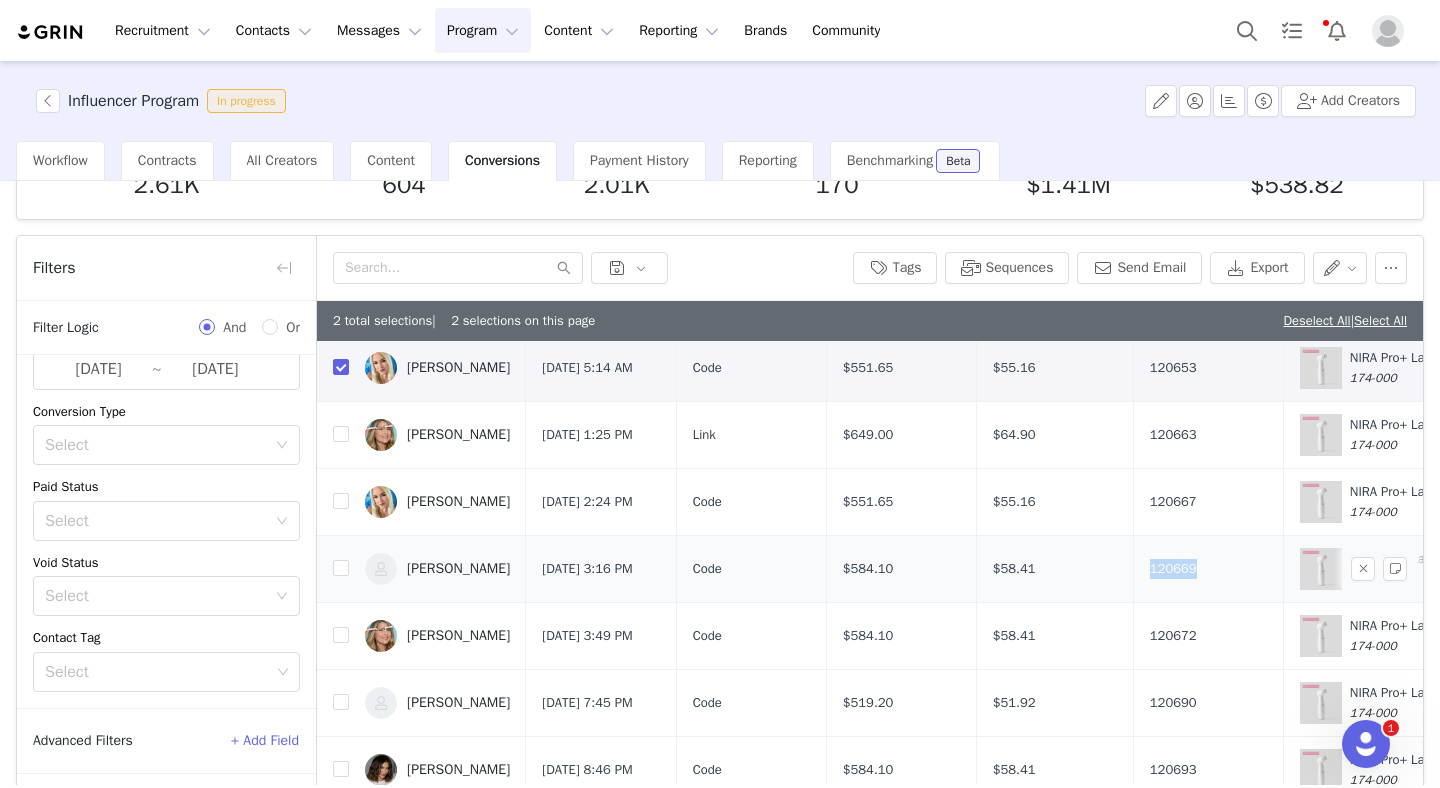 drag, startPoint x: 1172, startPoint y: 574, endPoint x: 1272, endPoint y: 574, distance: 100 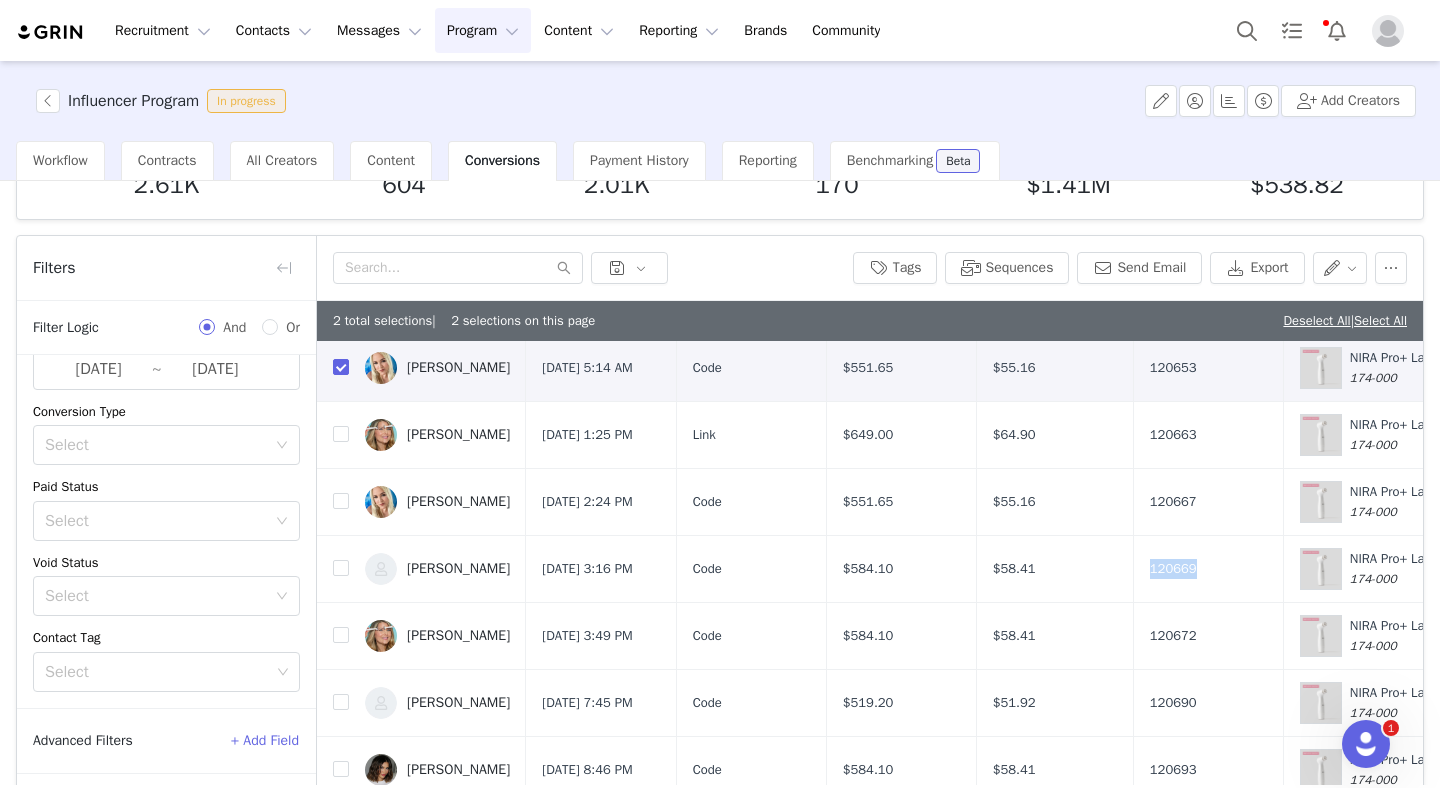 copy on "120669" 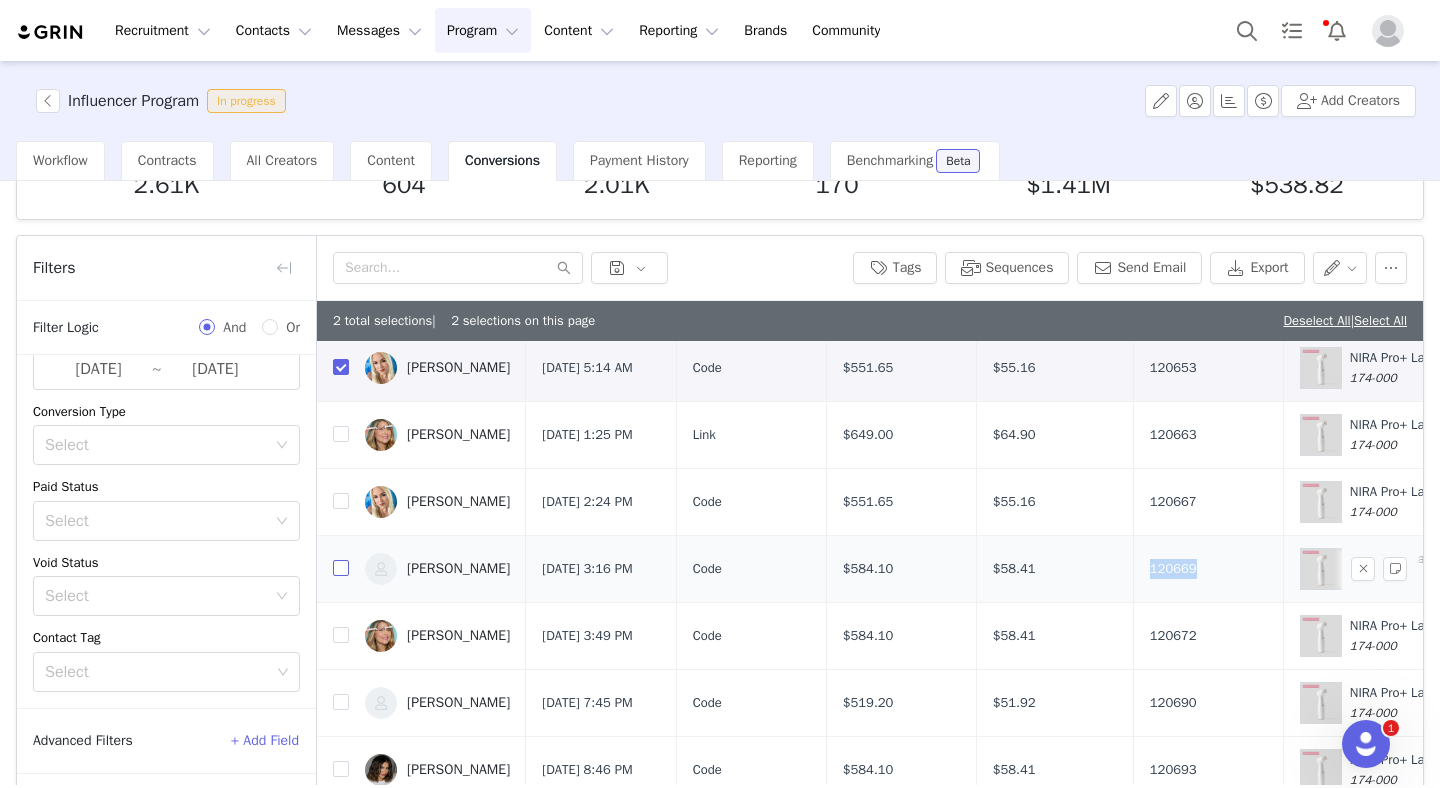 click at bounding box center [341, 568] 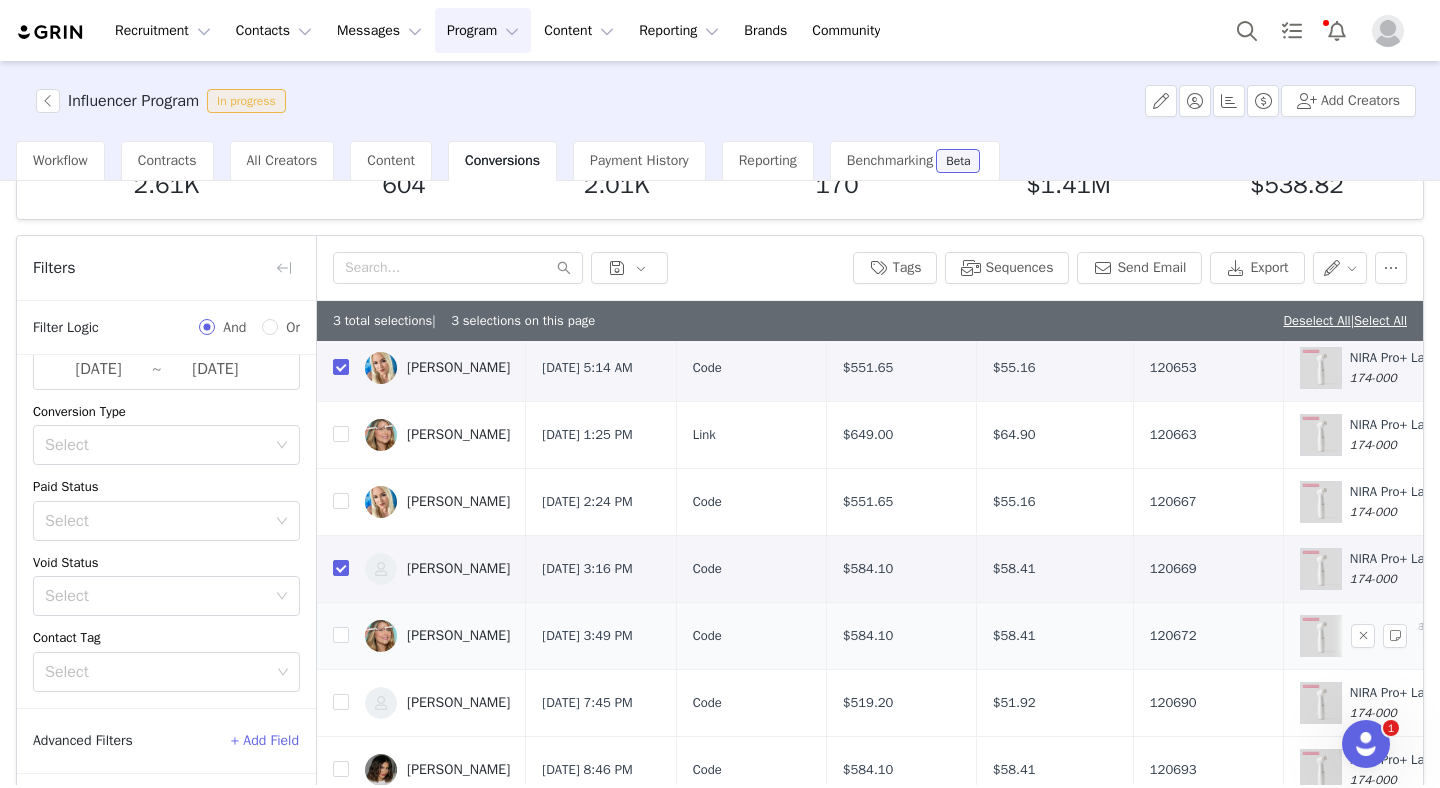 click on "120672" at bounding box center (1208, 635) 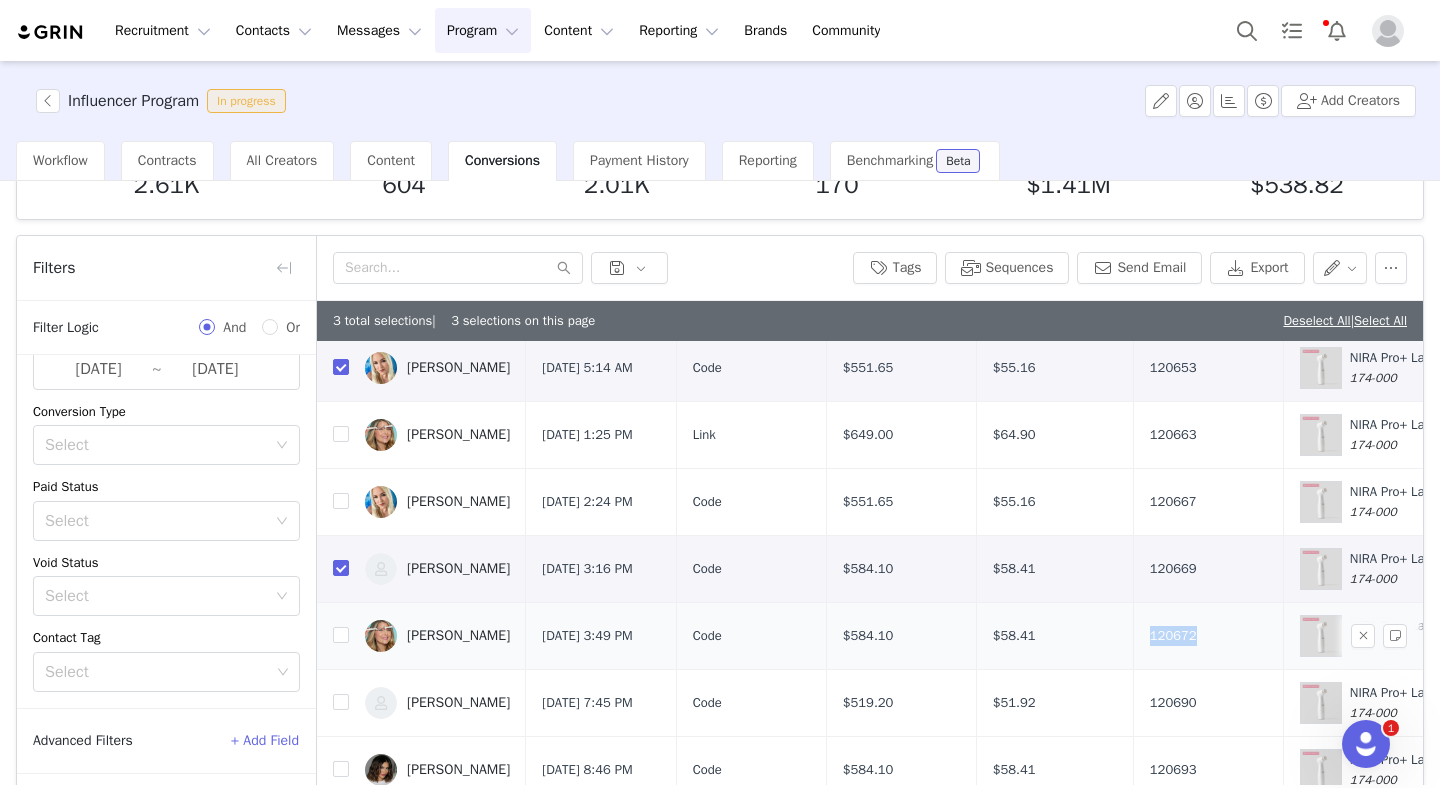 click on "120672" at bounding box center (1173, 636) 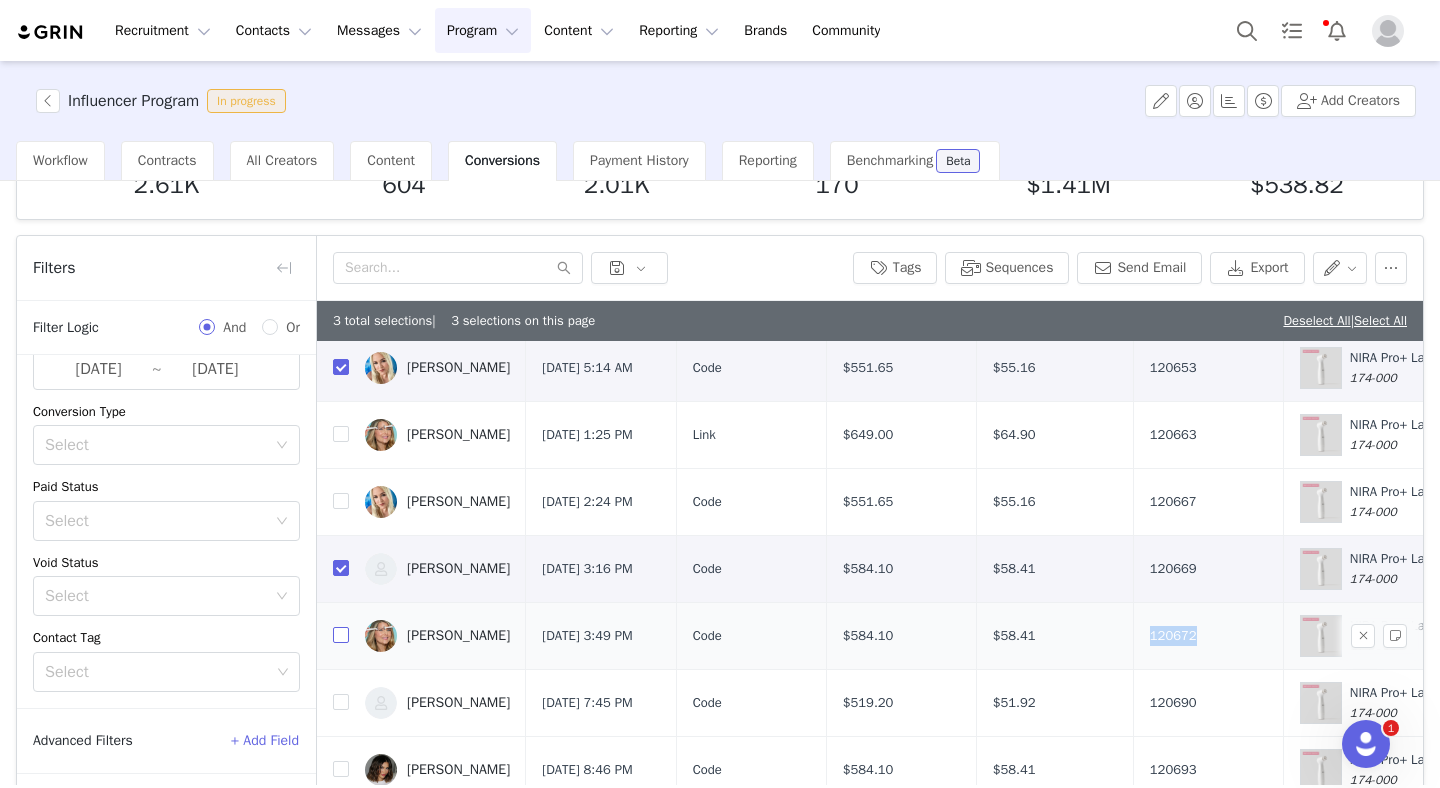 click at bounding box center [341, 635] 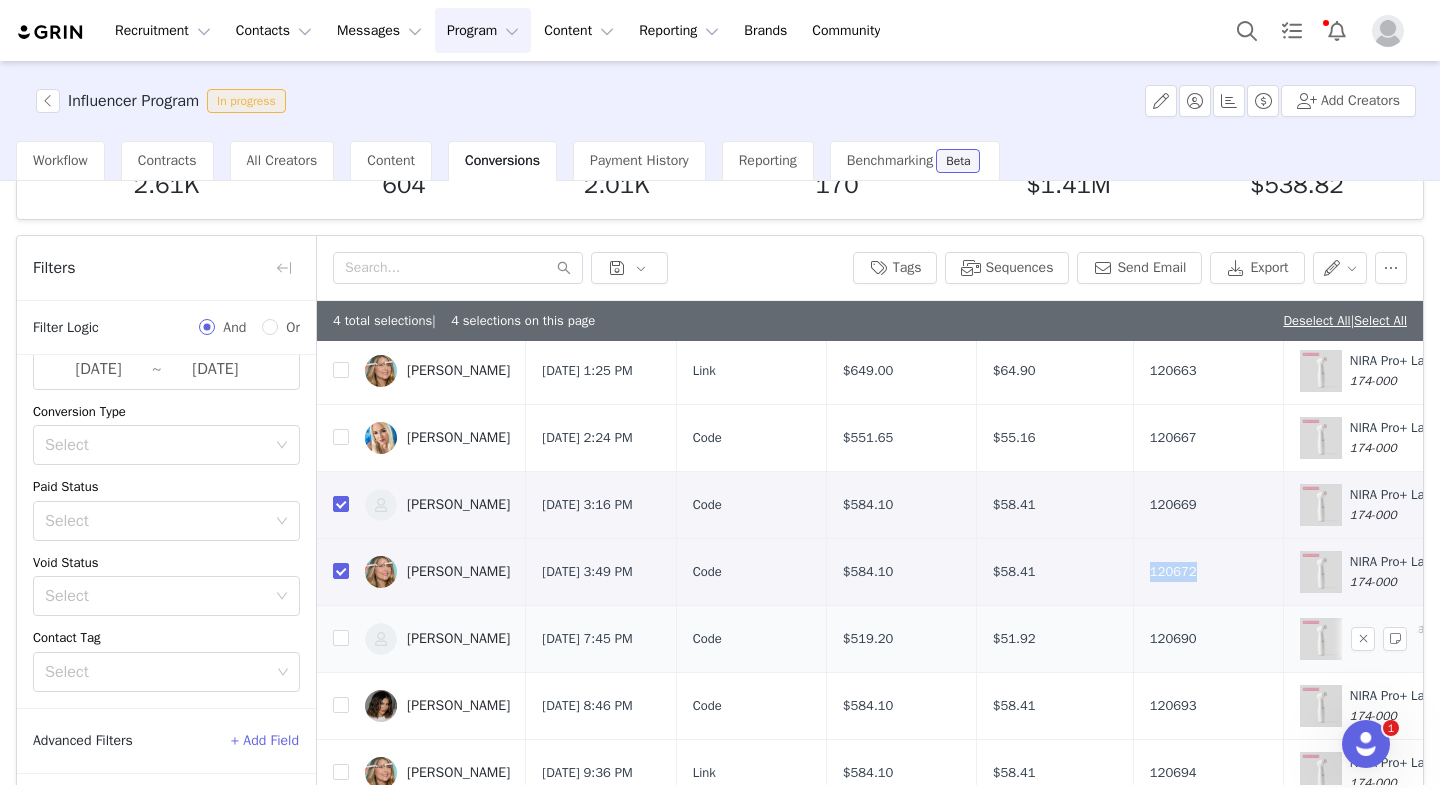 scroll, scrollTop: 336, scrollLeft: 0, axis: vertical 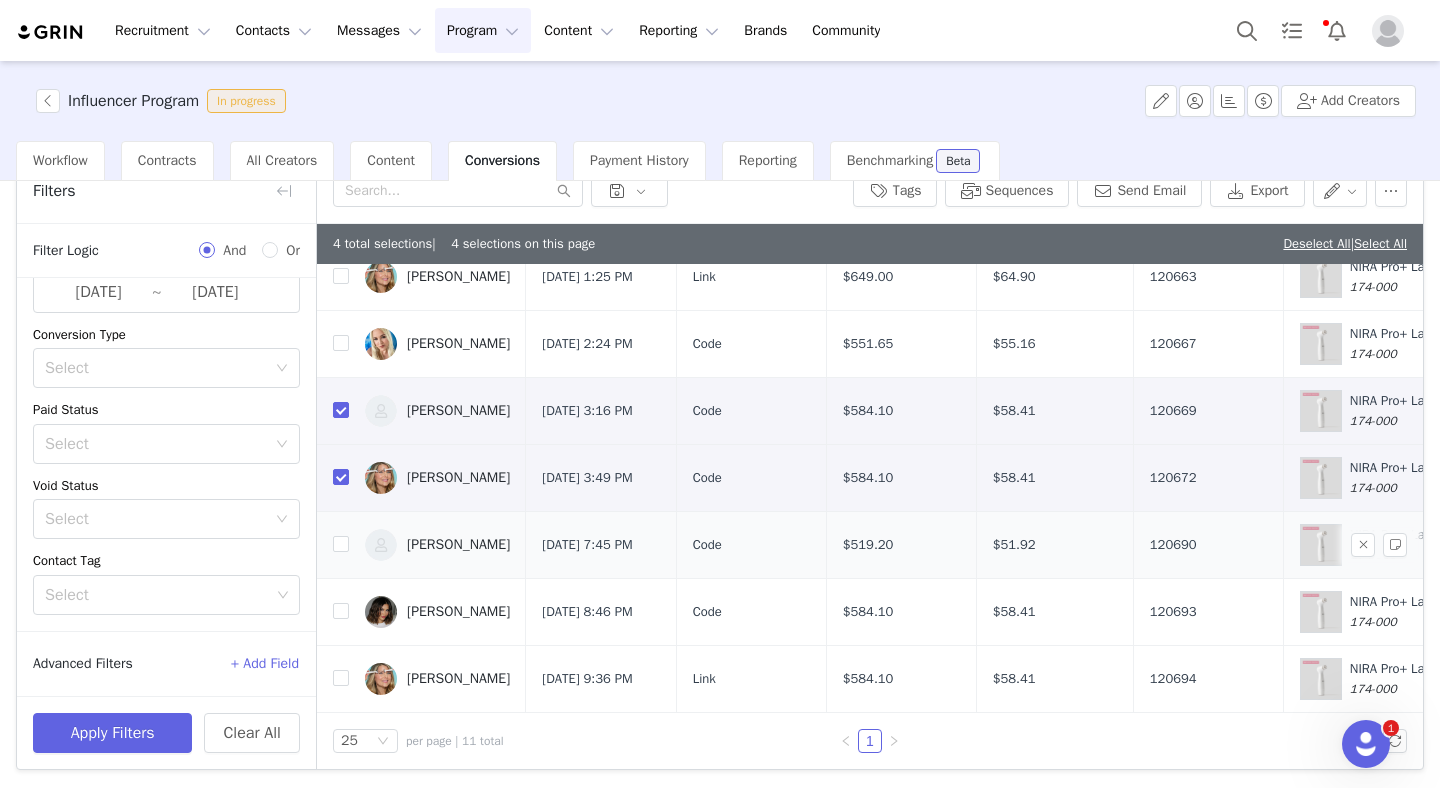 click on "120690" at bounding box center (1173, 545) 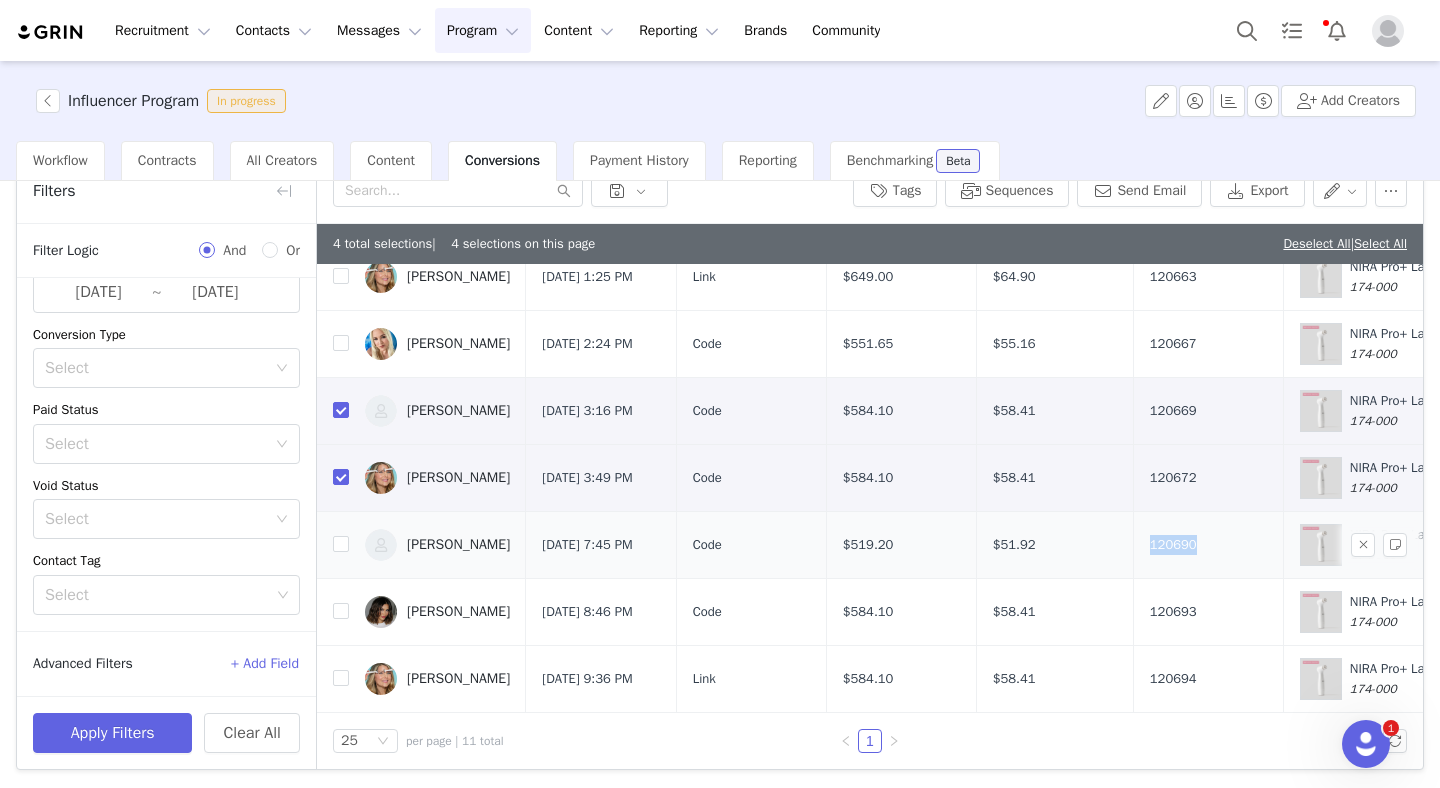 click on "120690" at bounding box center [1173, 545] 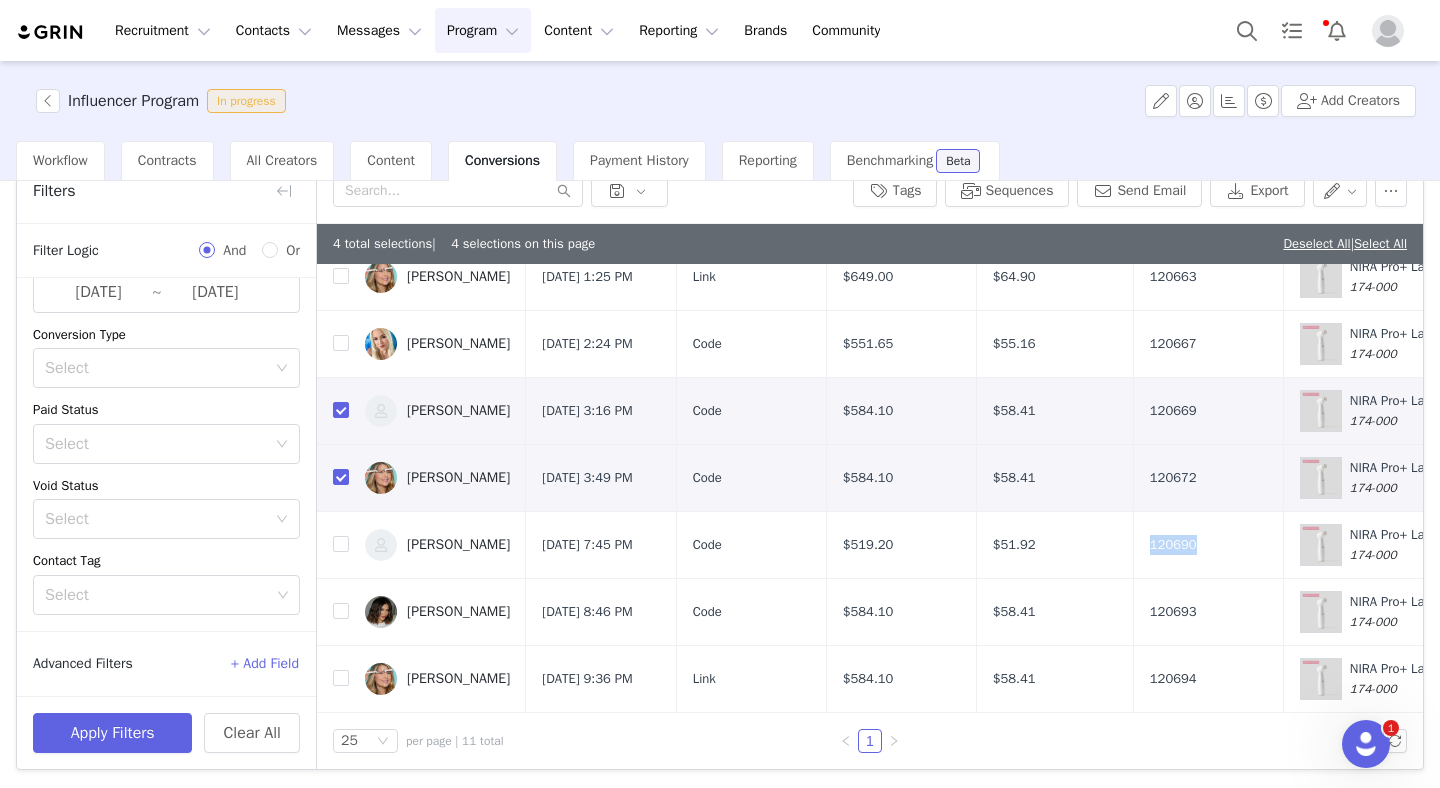 copy on "120690" 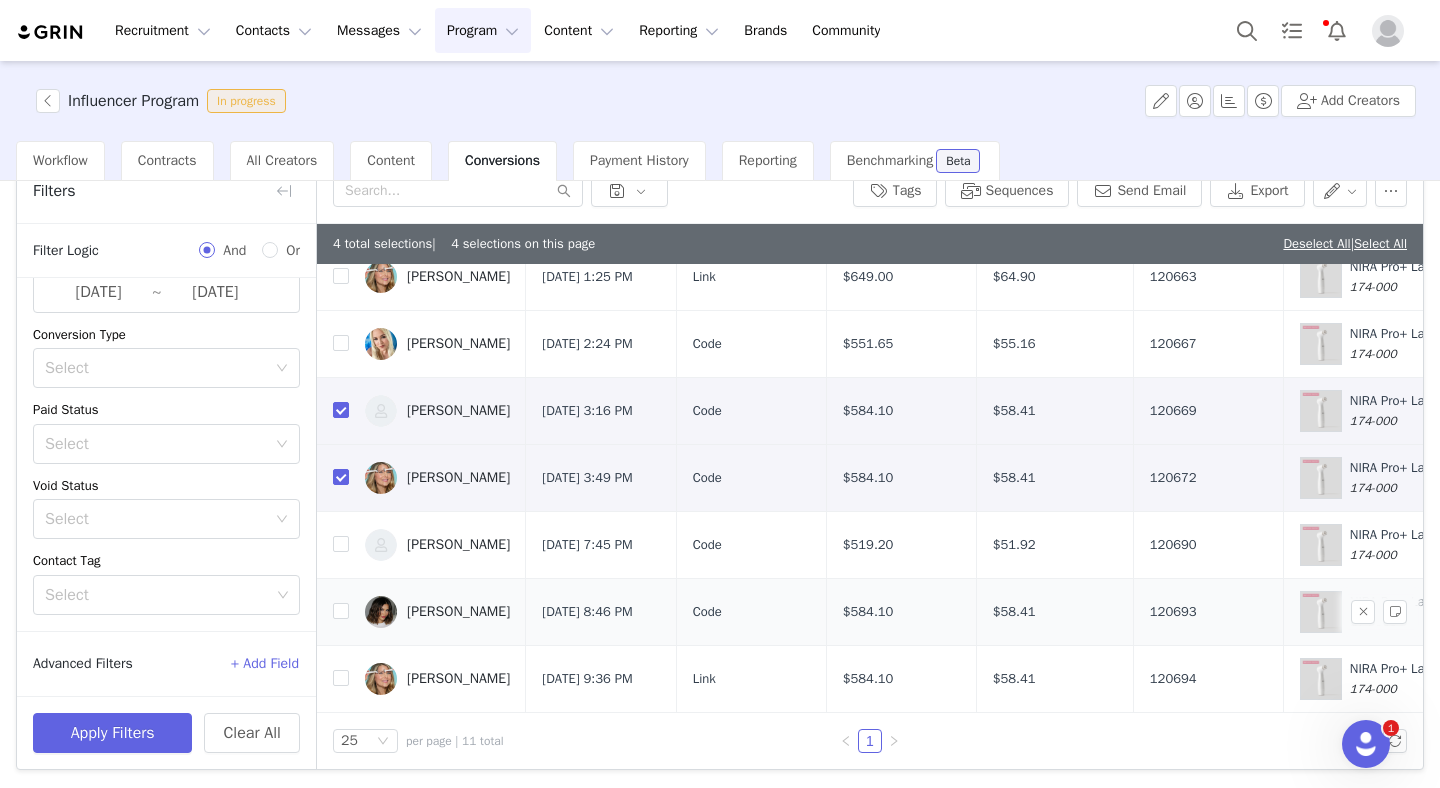 click on "120693" at bounding box center [1173, 612] 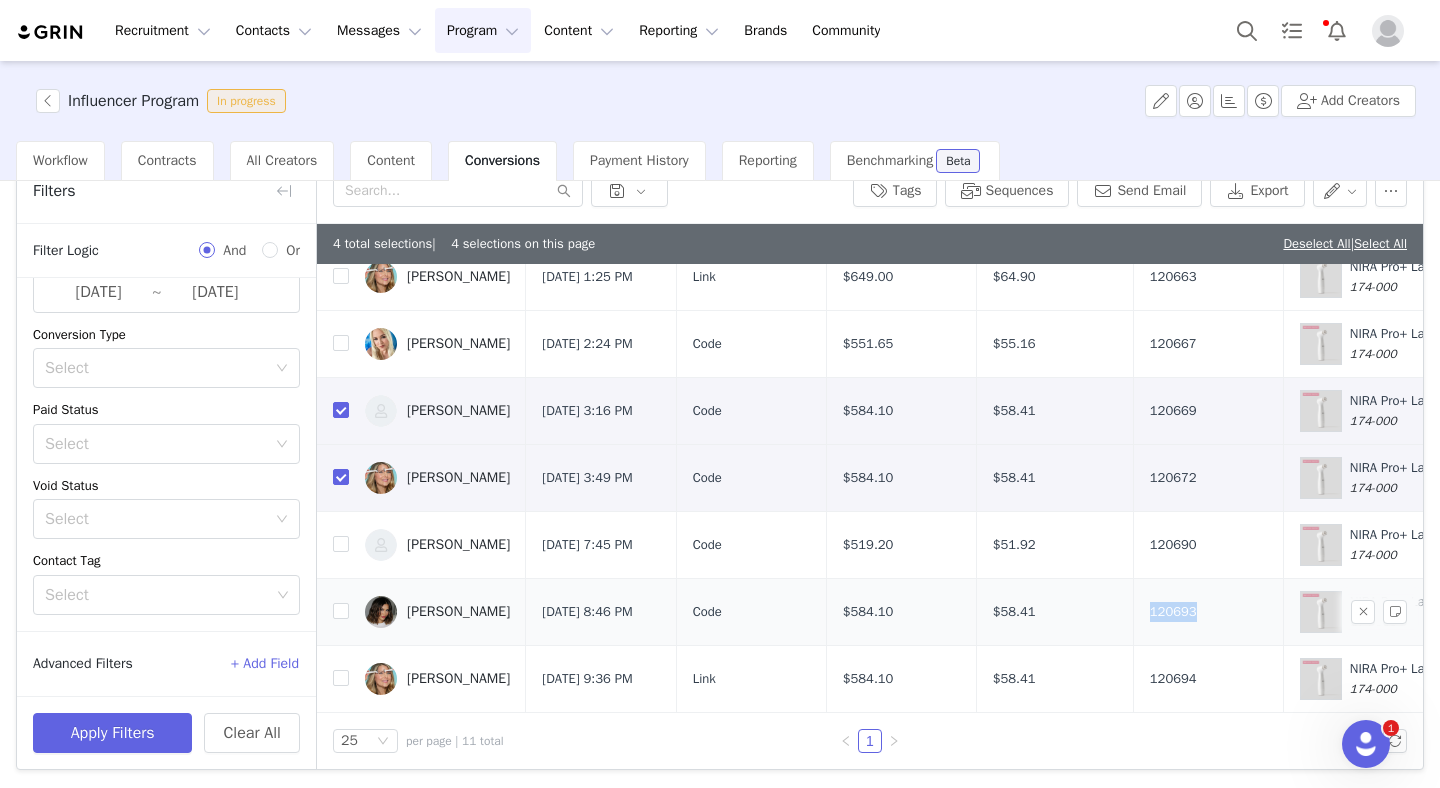 click on "120693" at bounding box center [1173, 612] 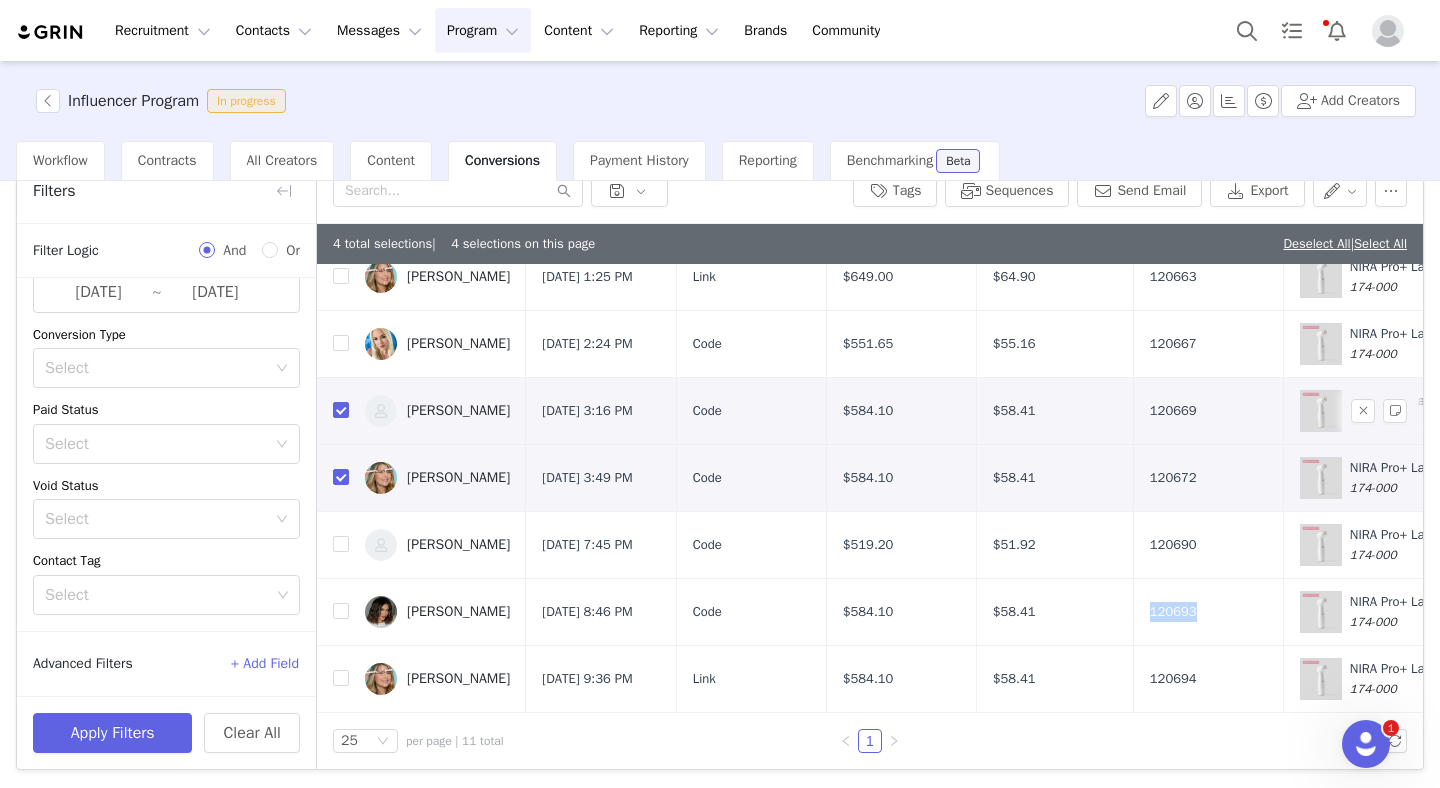 copy on "120693" 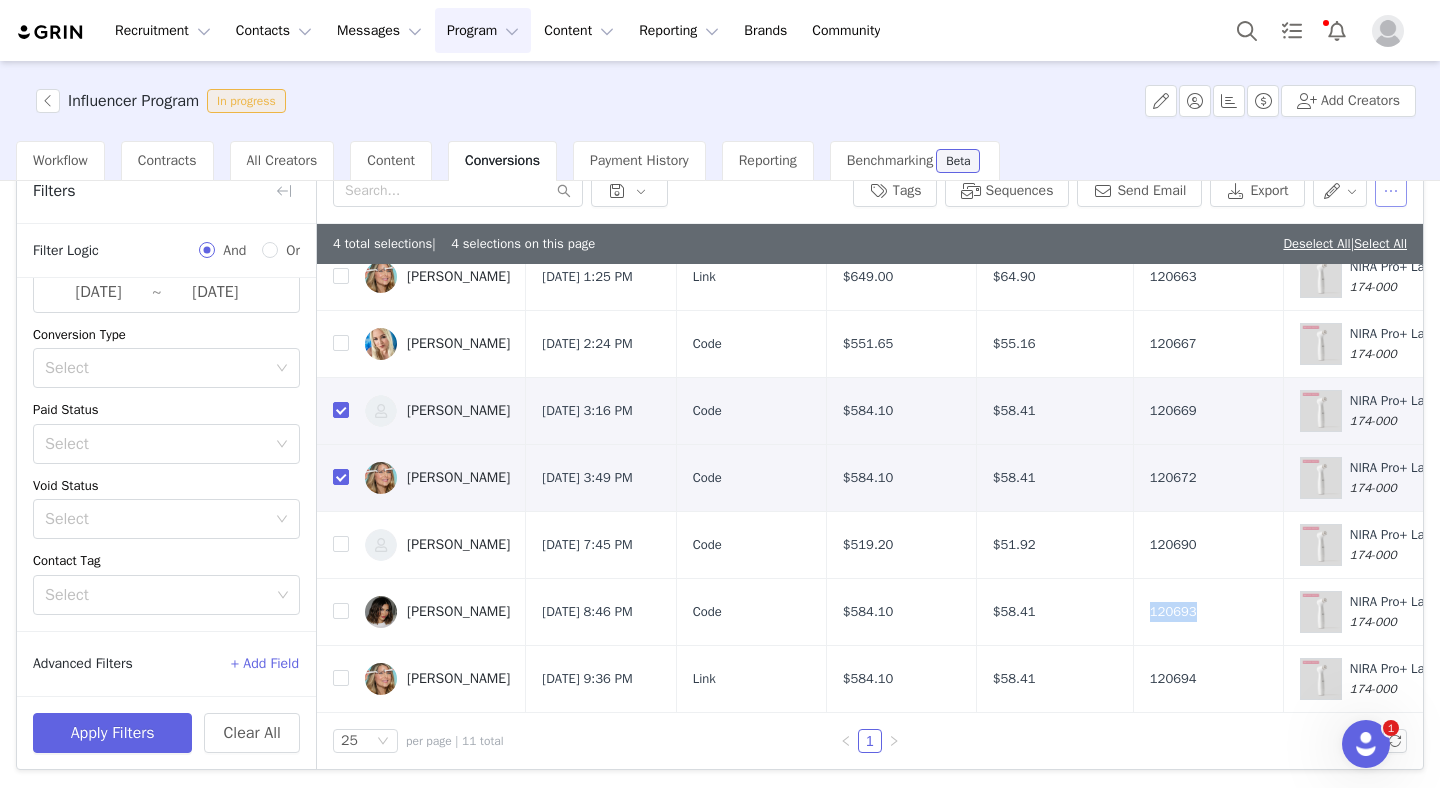 click at bounding box center (1391, 191) 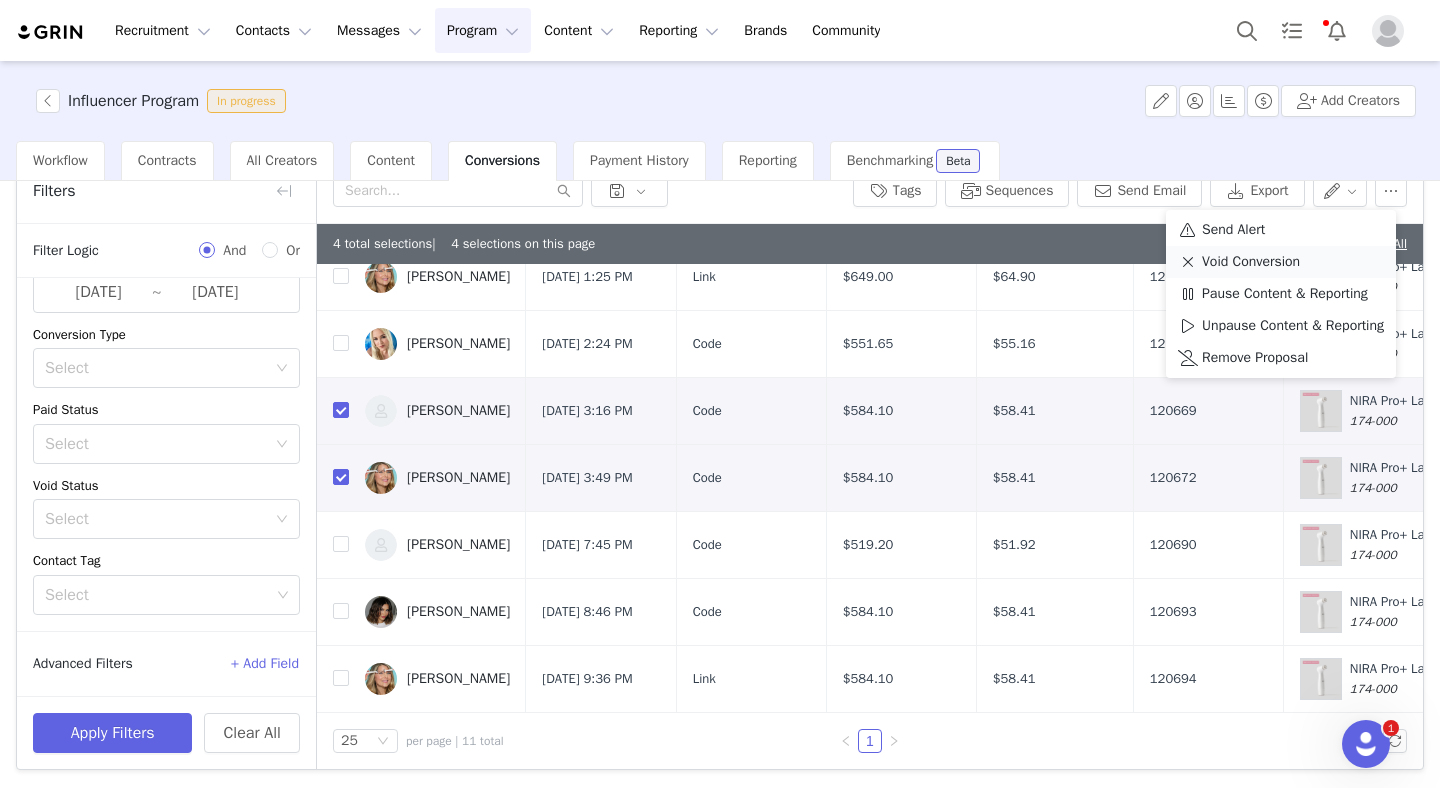 click on "Void Conversion" at bounding box center [1251, 262] 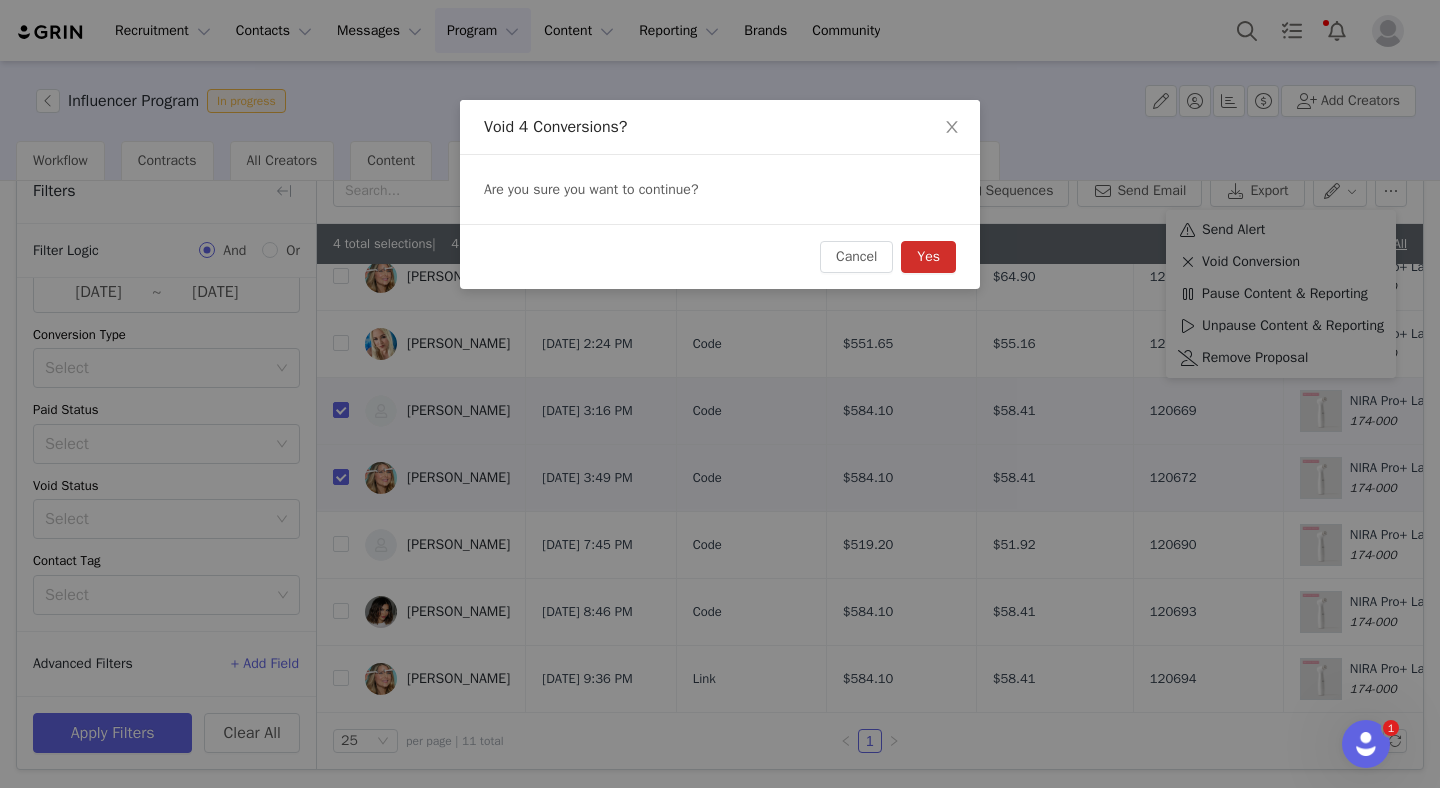 click on "Yes" at bounding box center (928, 257) 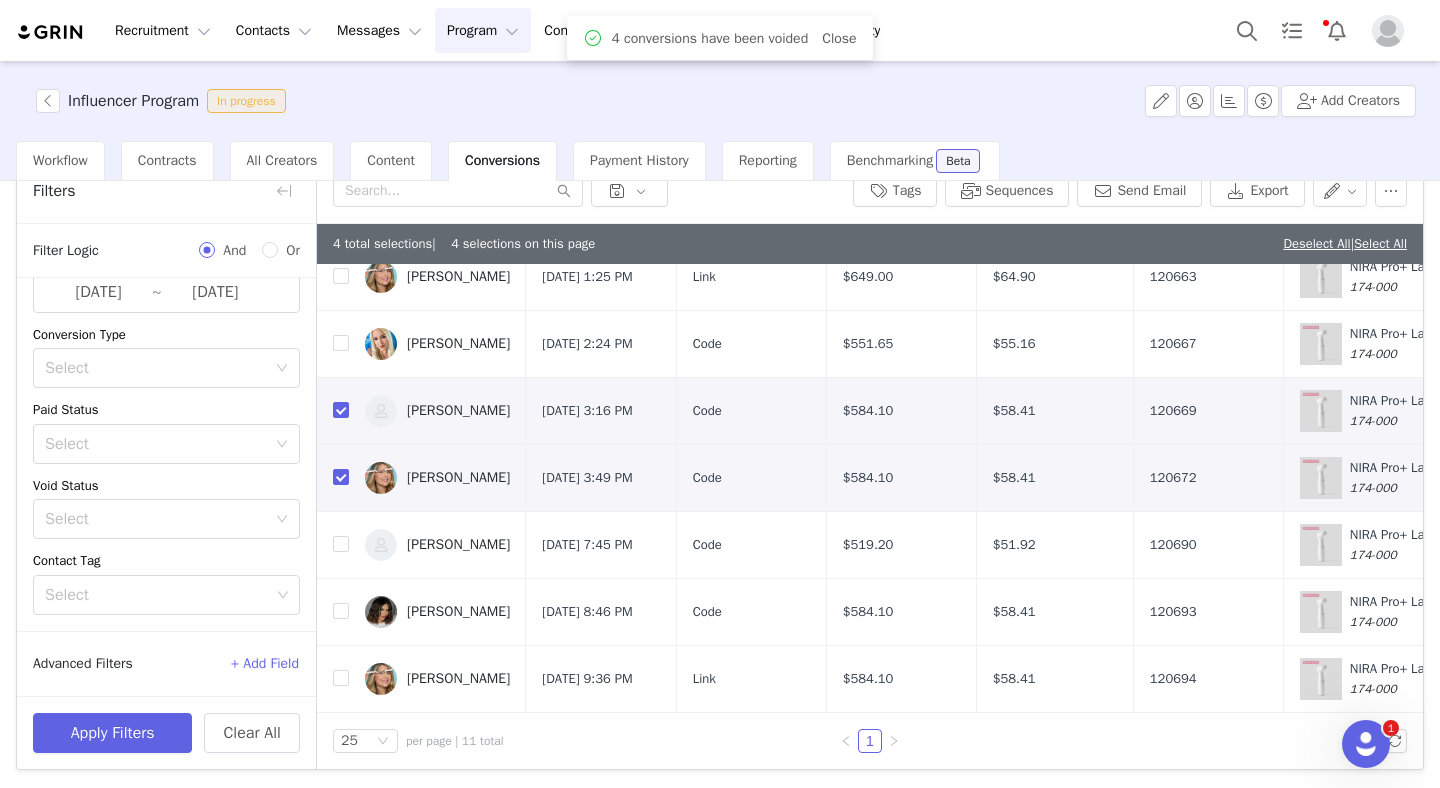 scroll, scrollTop: 0, scrollLeft: 0, axis: both 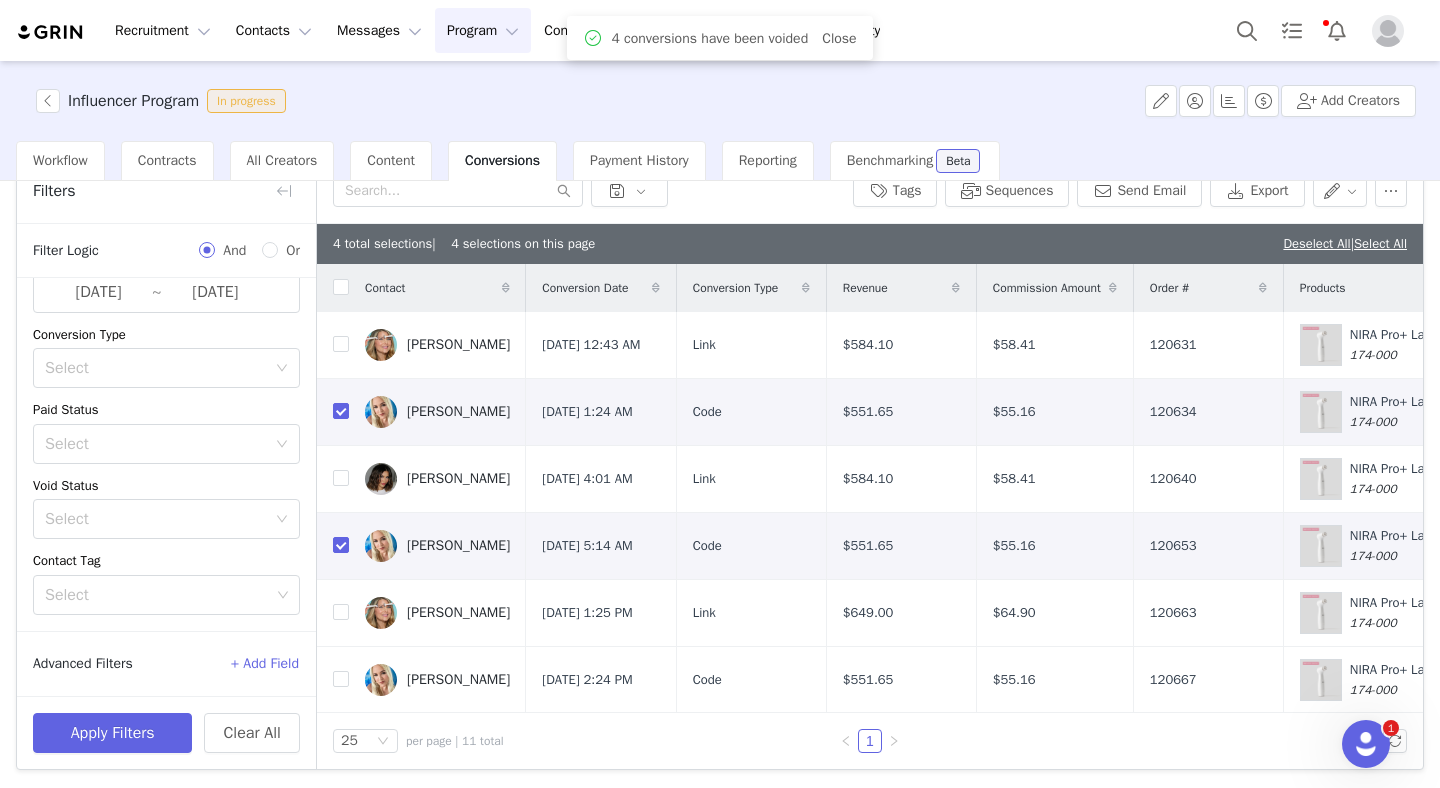 click on "Program Program" at bounding box center [483, 30] 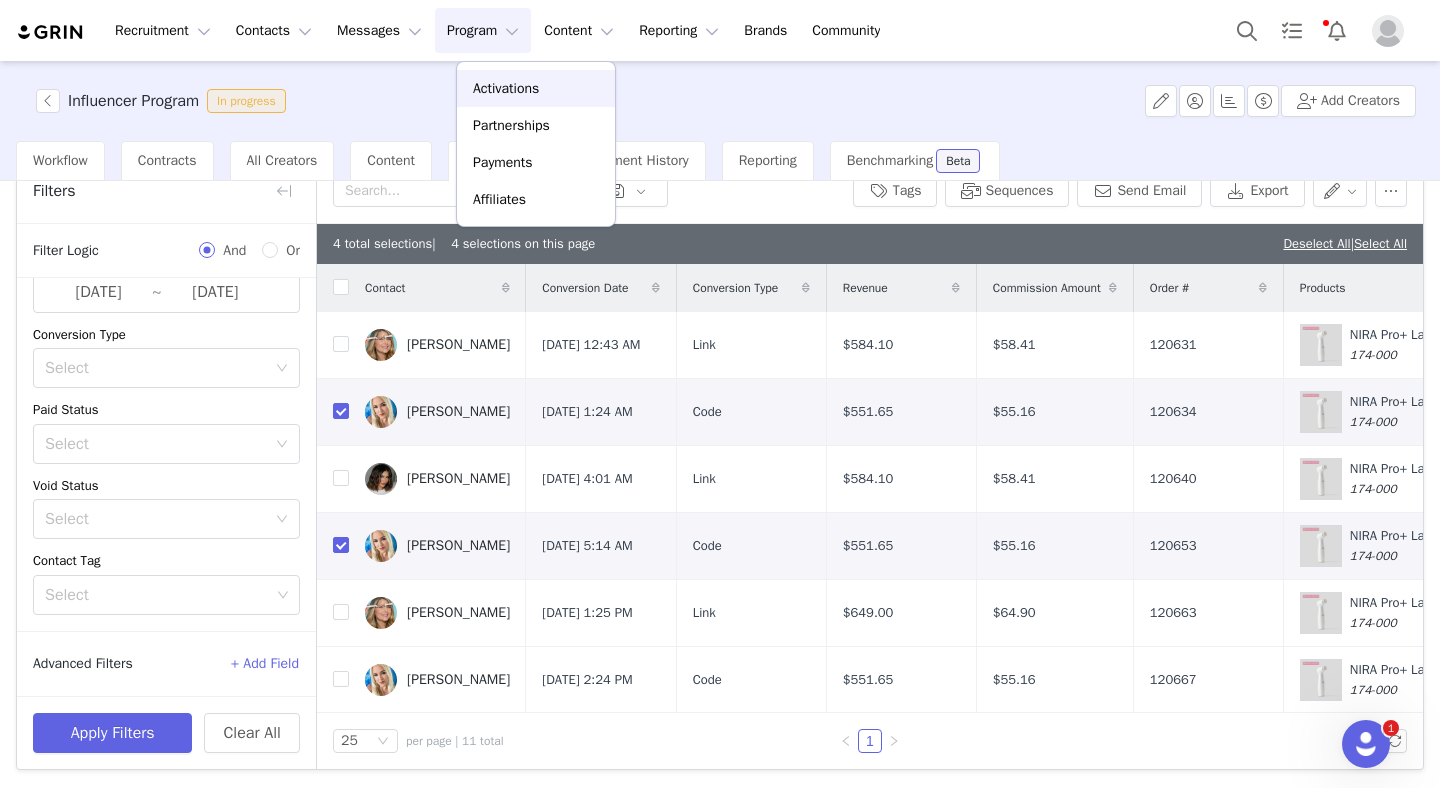 click on "Activations" at bounding box center [536, 88] 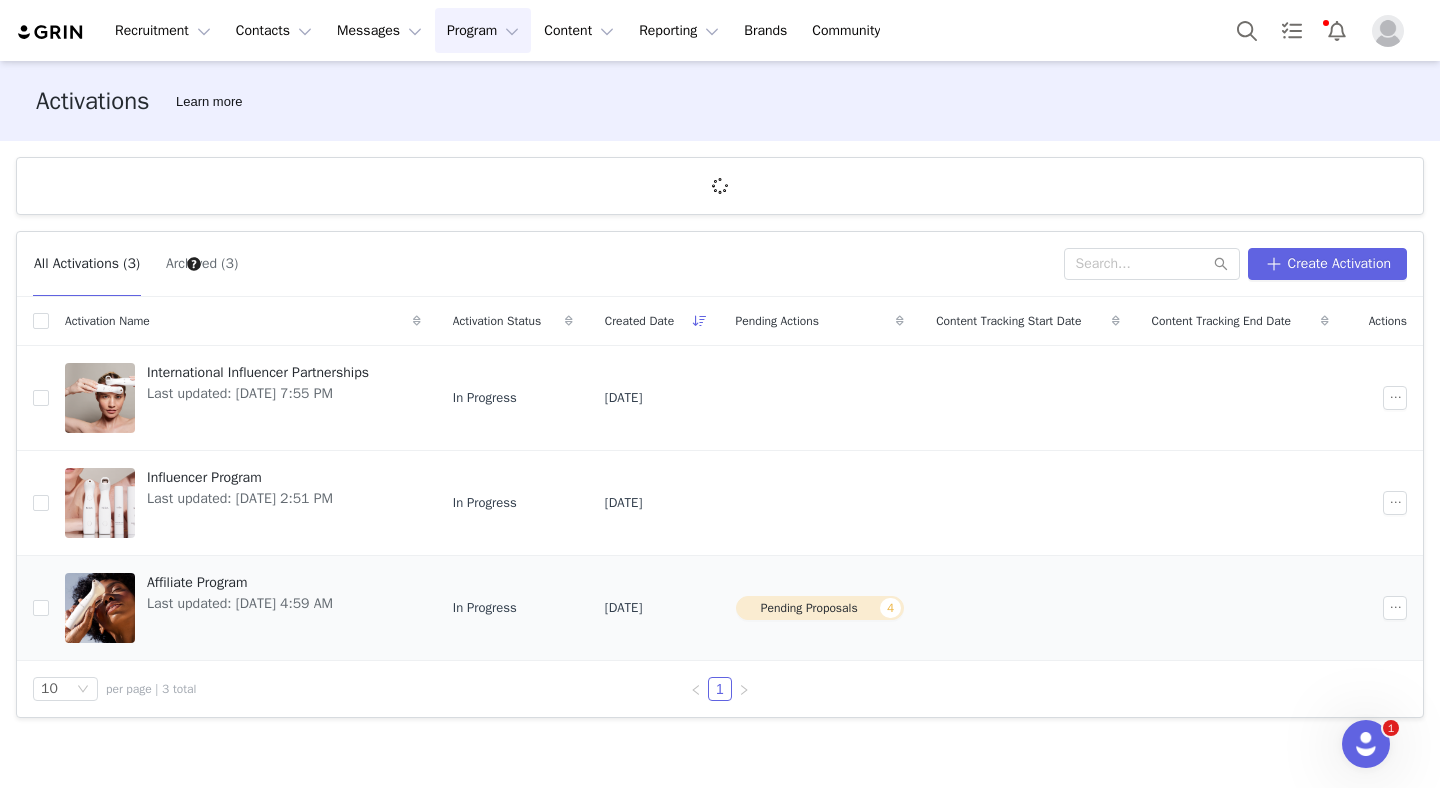 click on "Affiliate Program" at bounding box center (240, 582) 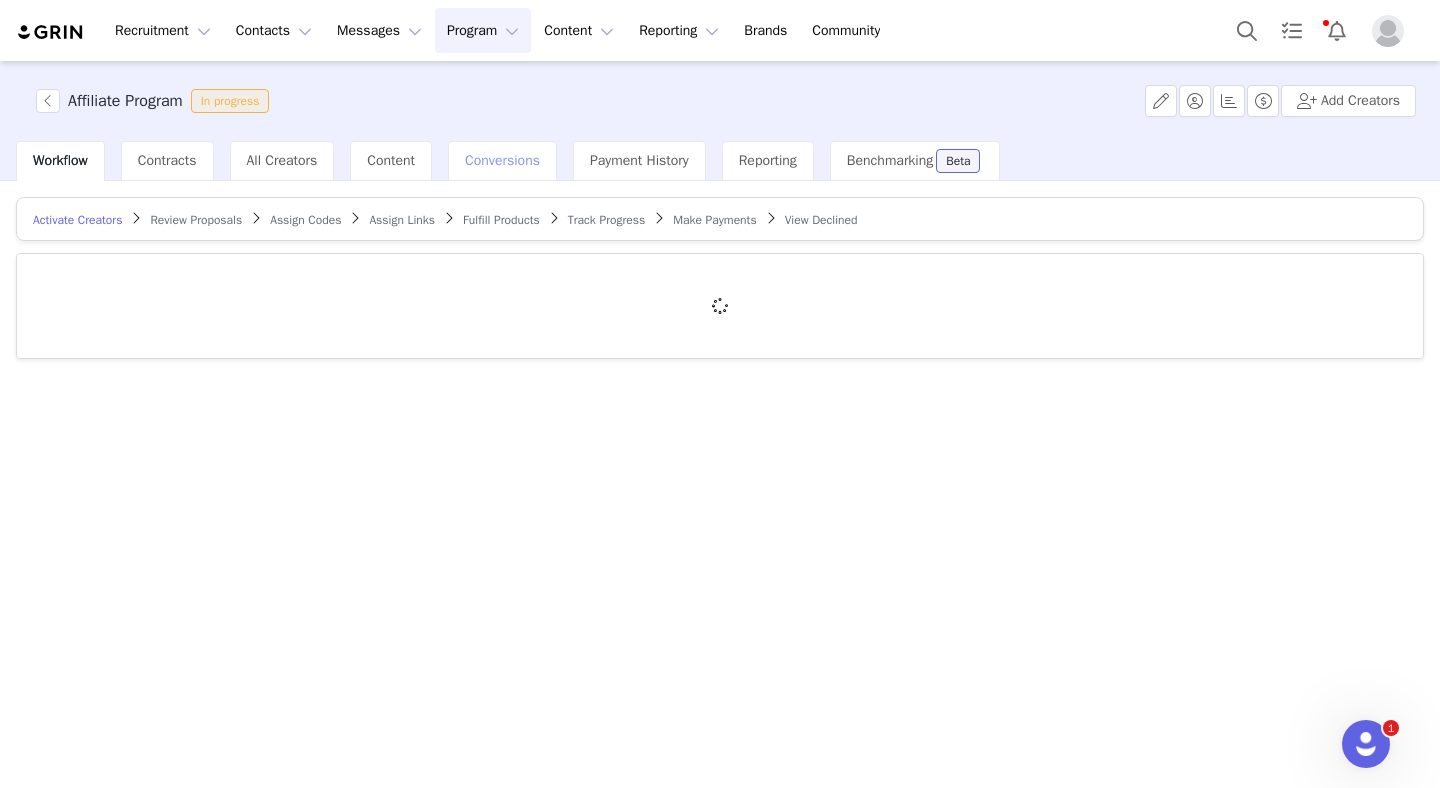 click on "Conversions" at bounding box center [502, 160] 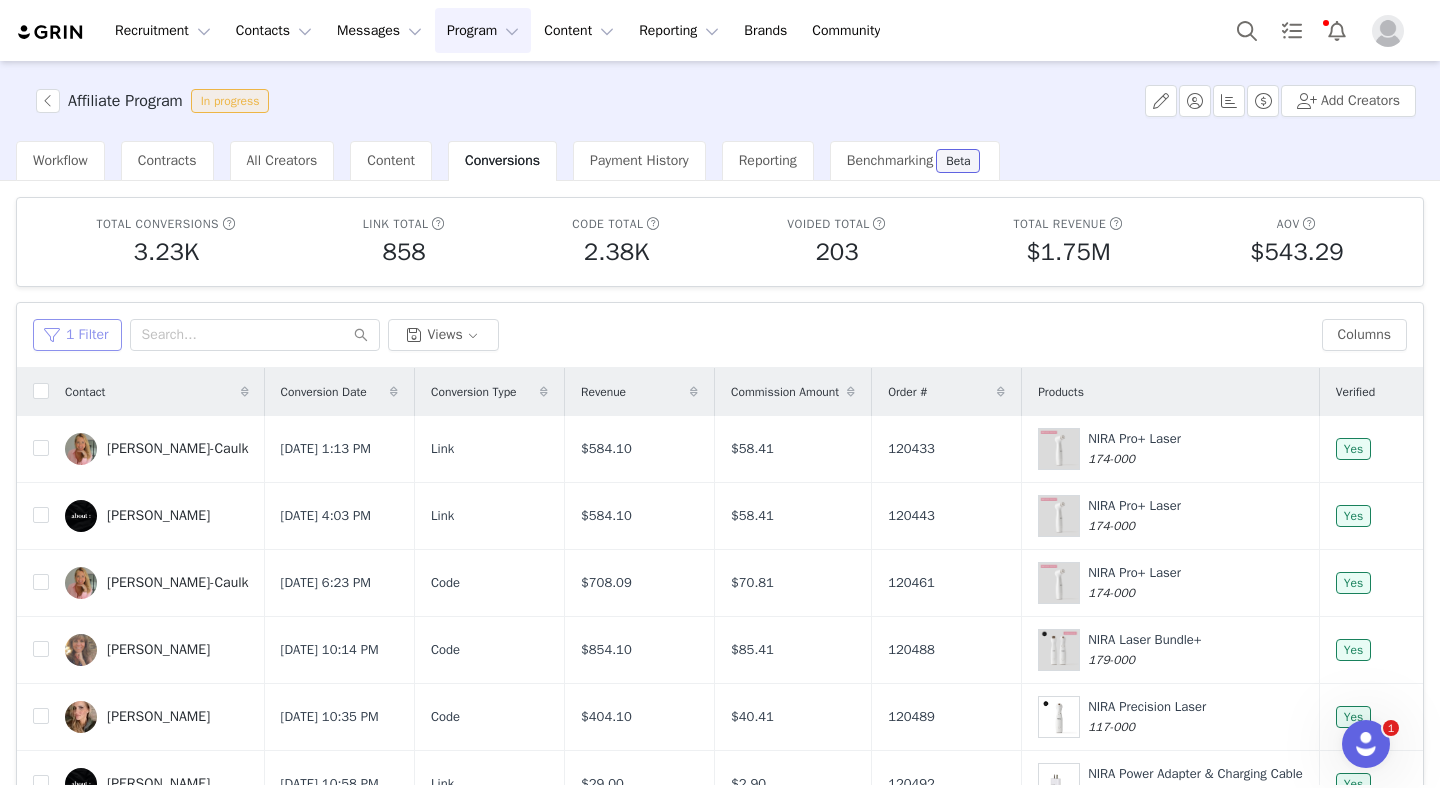 click on "1 Filter" at bounding box center [77, 335] 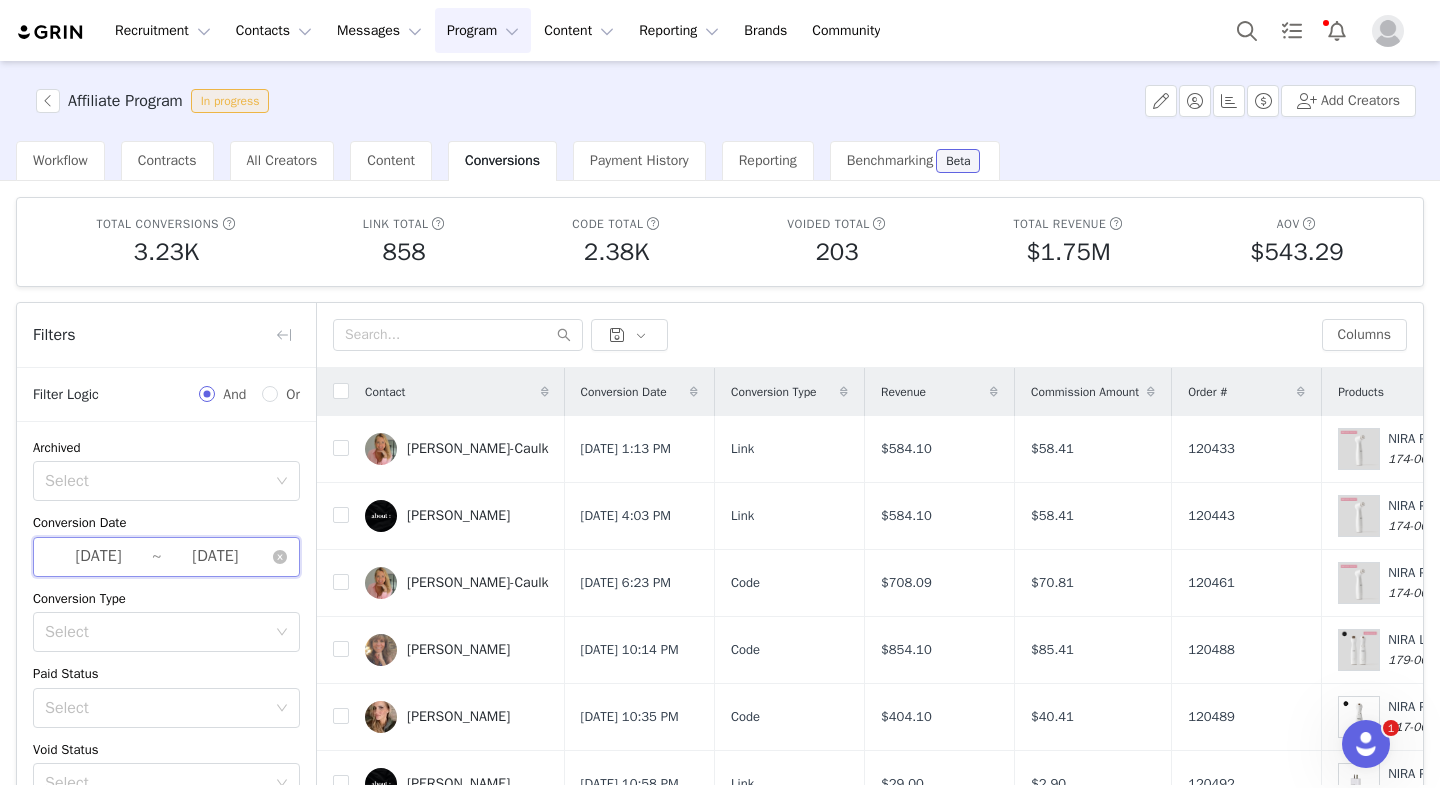 click on "[DATE]  ~  [DATE]" at bounding box center [166, 557] 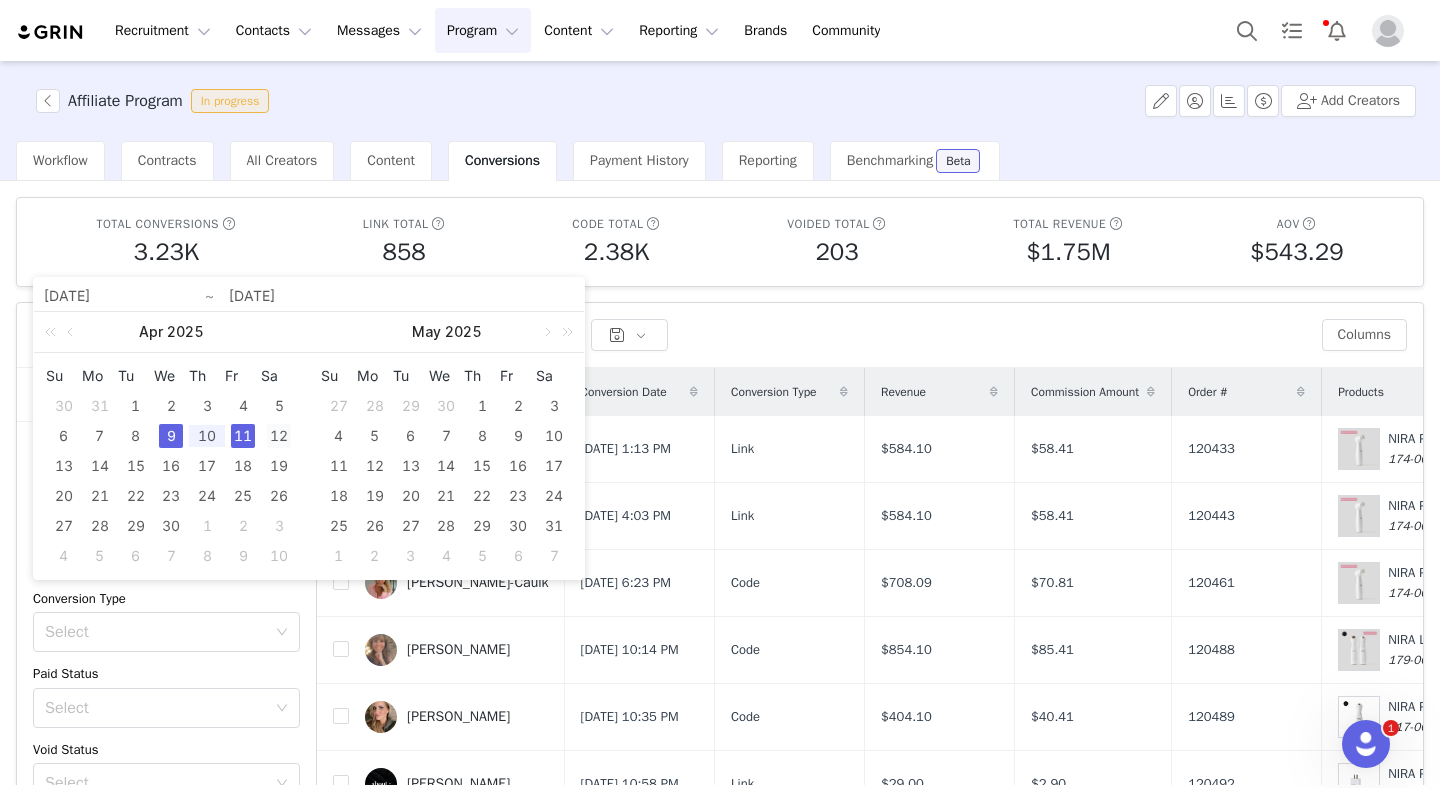 click on "12" at bounding box center (279, 436) 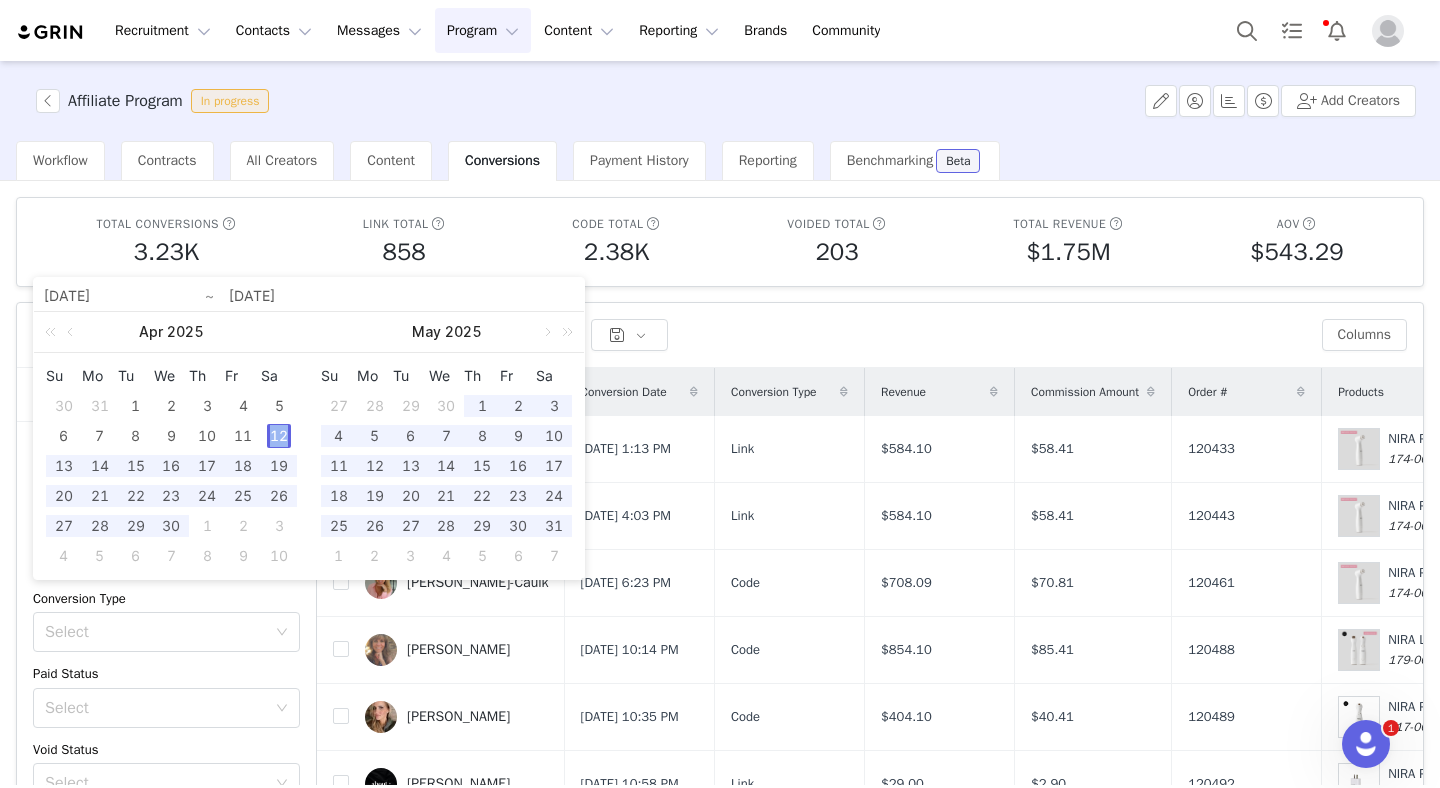 click on "12" at bounding box center [279, 436] 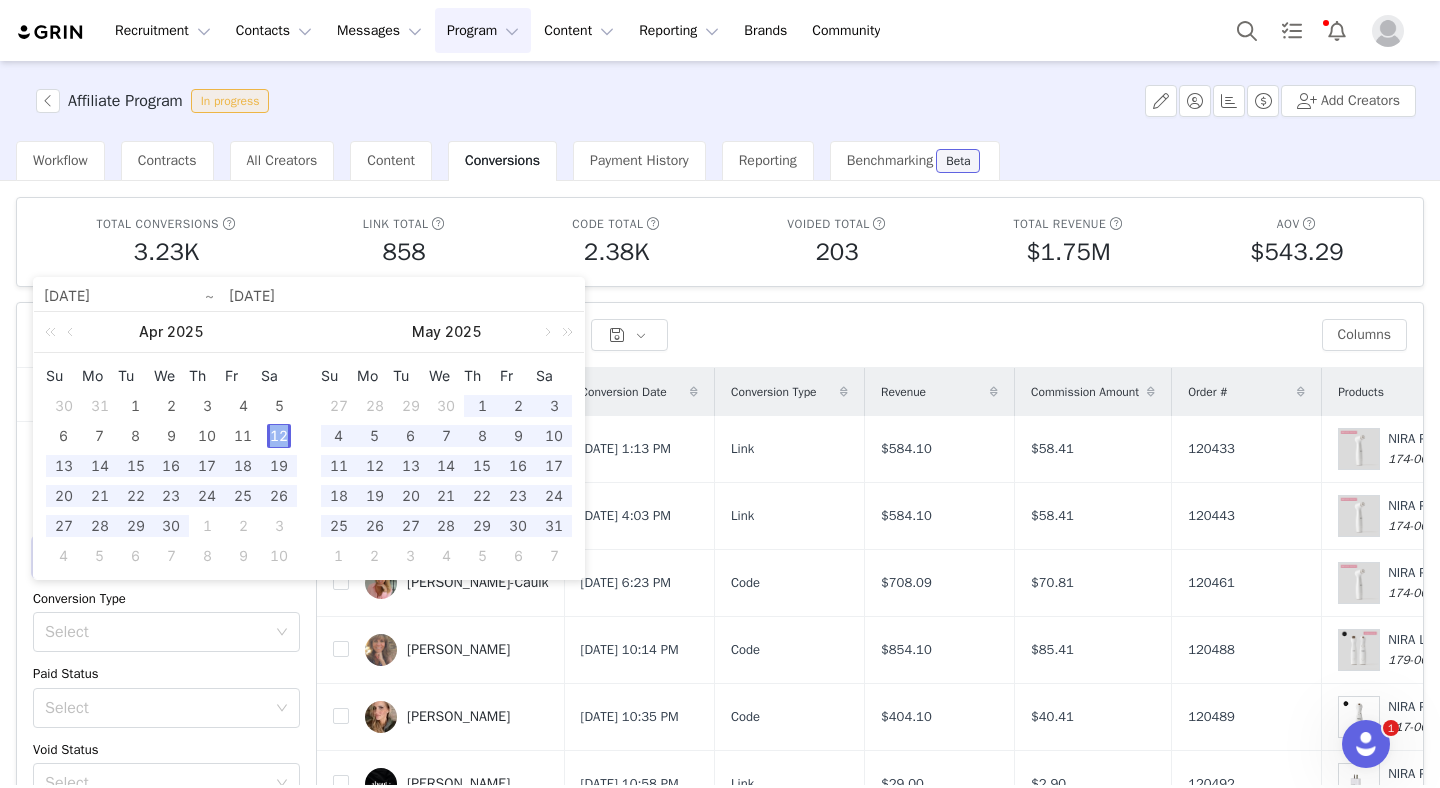 type on "[DATE]" 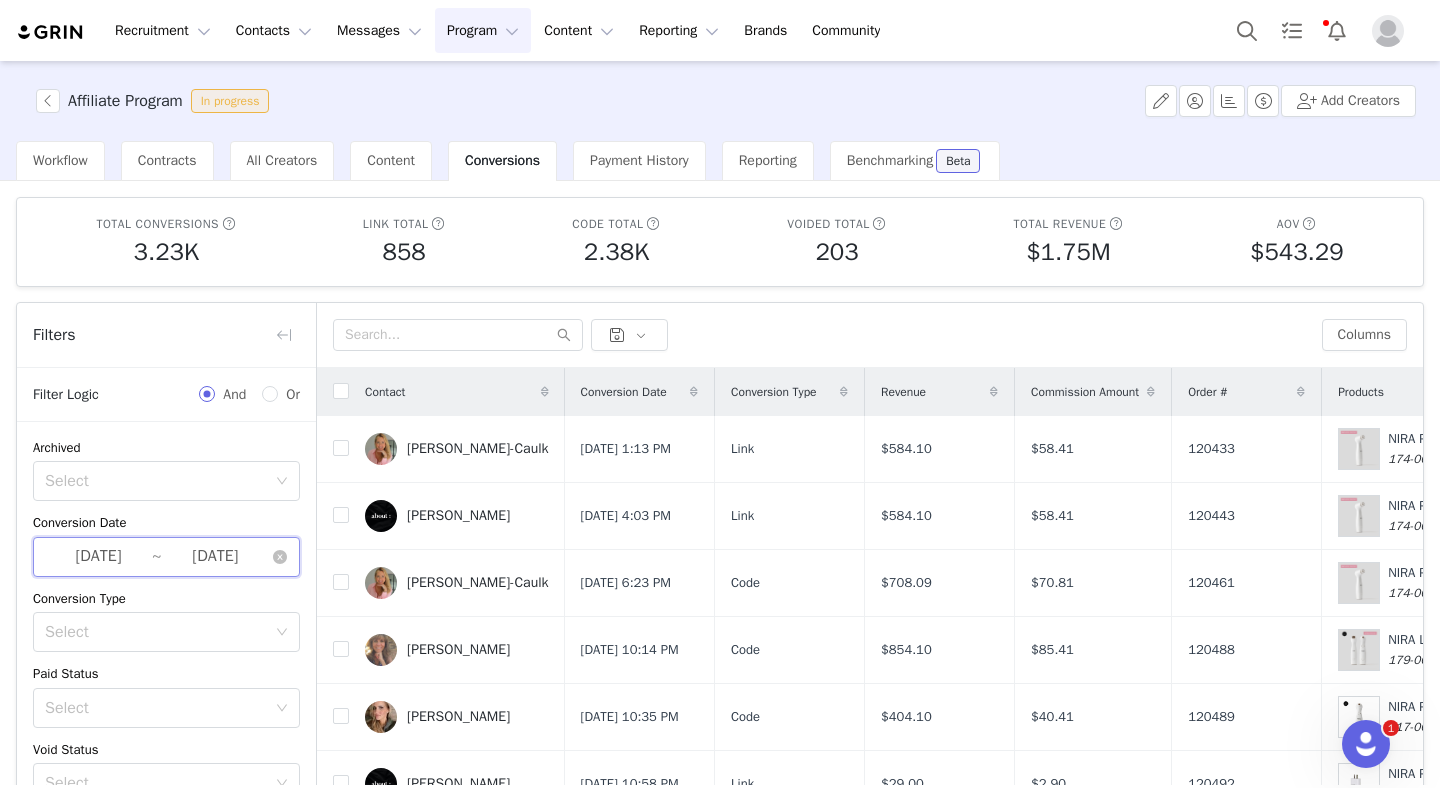 scroll, scrollTop: 120, scrollLeft: 0, axis: vertical 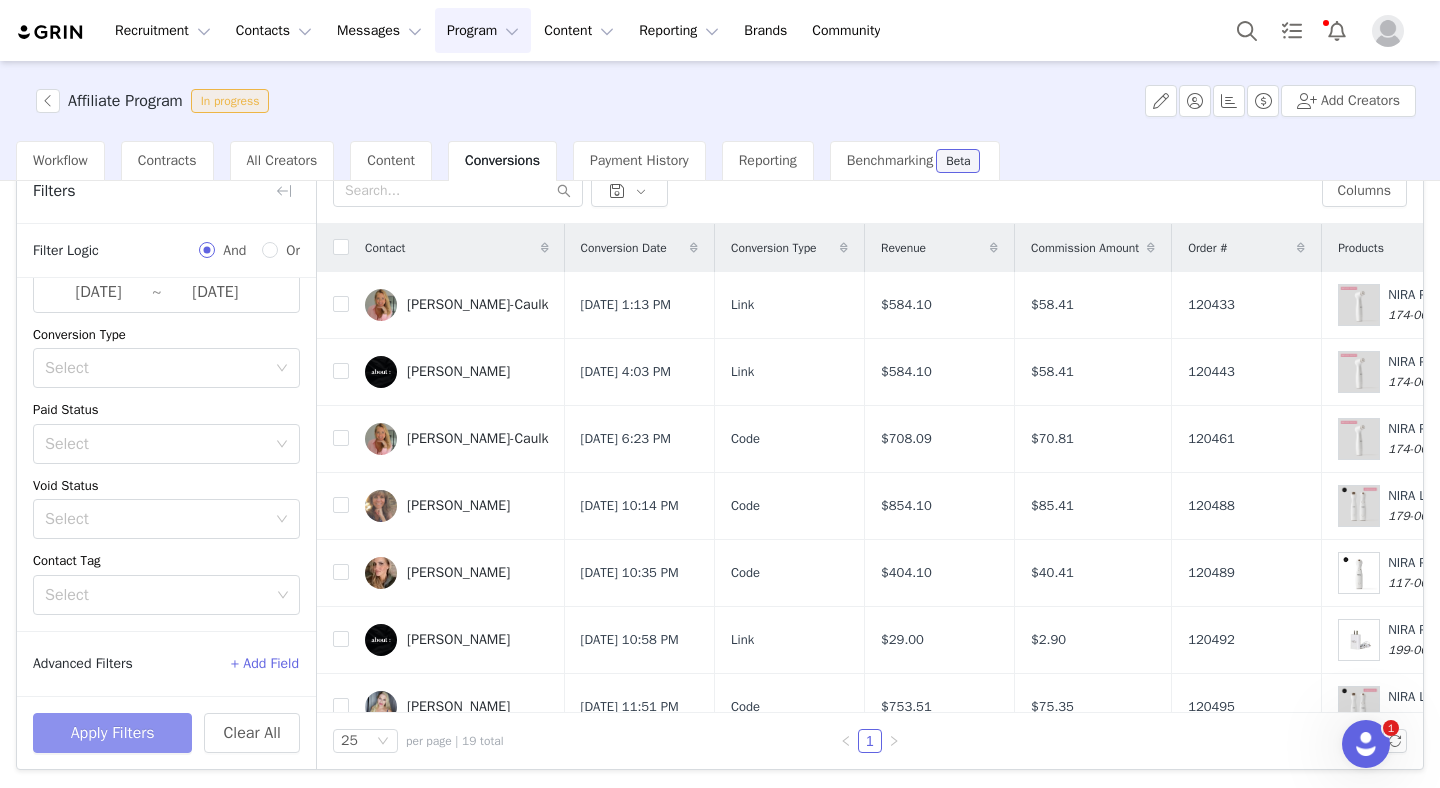 click on "Apply Filters" at bounding box center [112, 733] 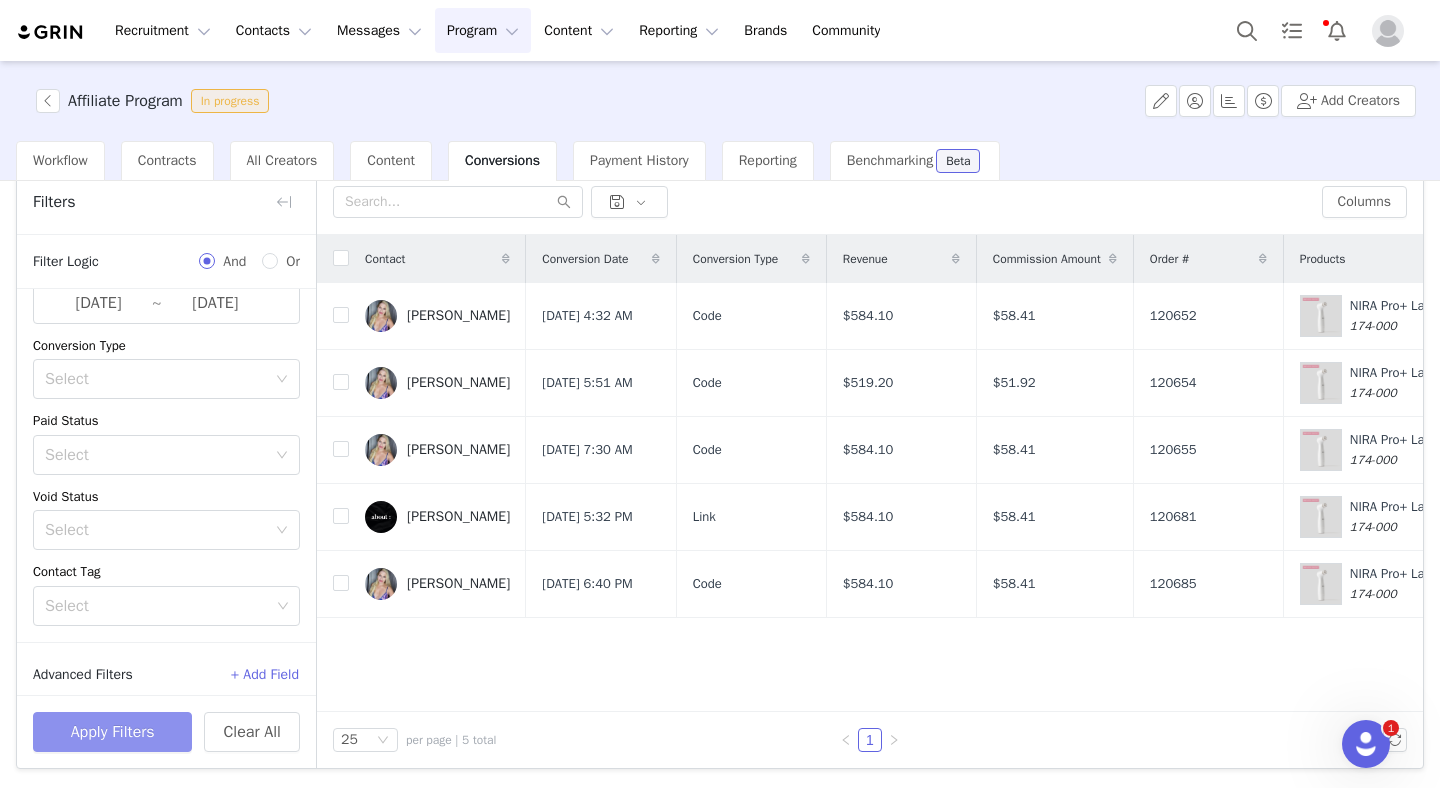 scroll, scrollTop: 132, scrollLeft: 0, axis: vertical 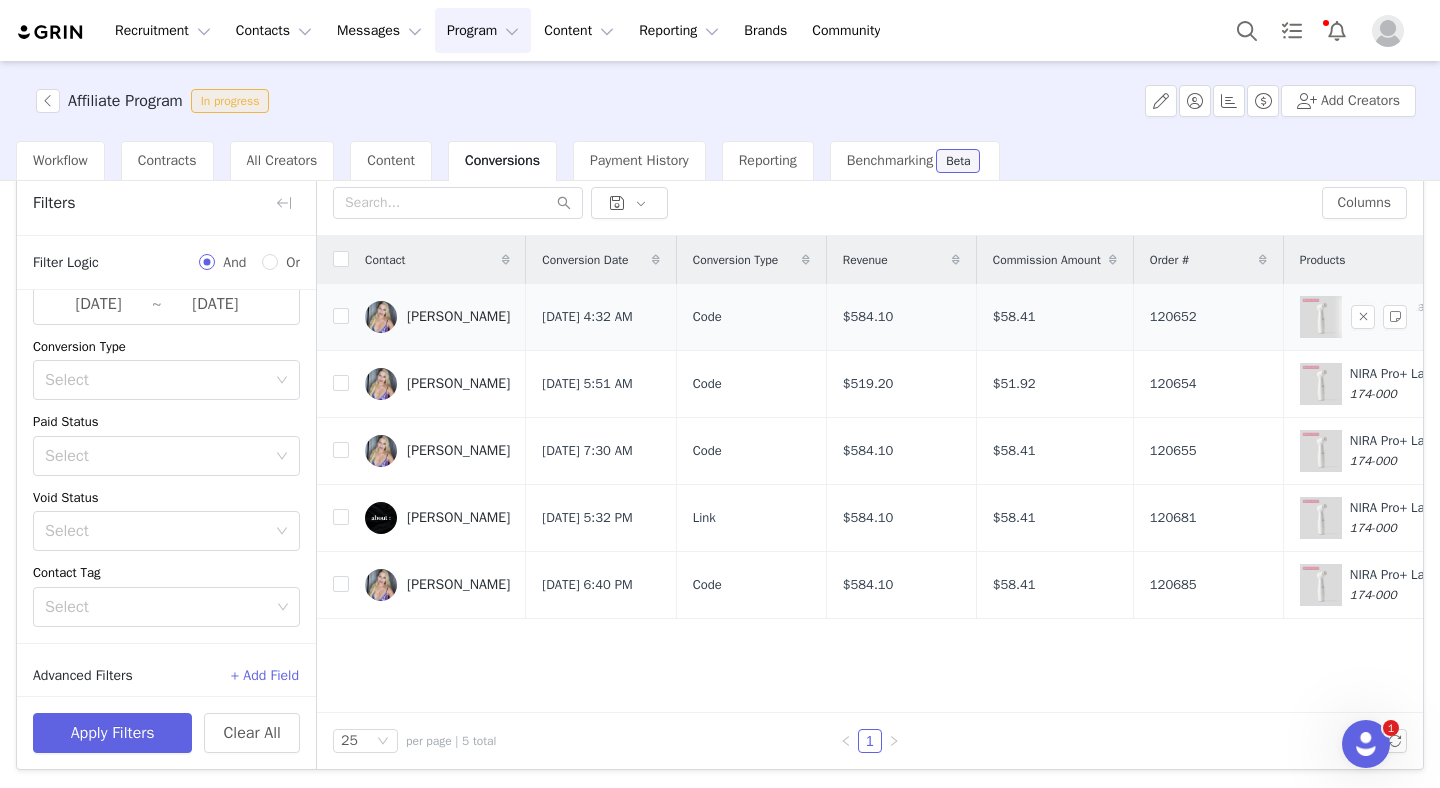 click on "120652" at bounding box center [1173, 317] 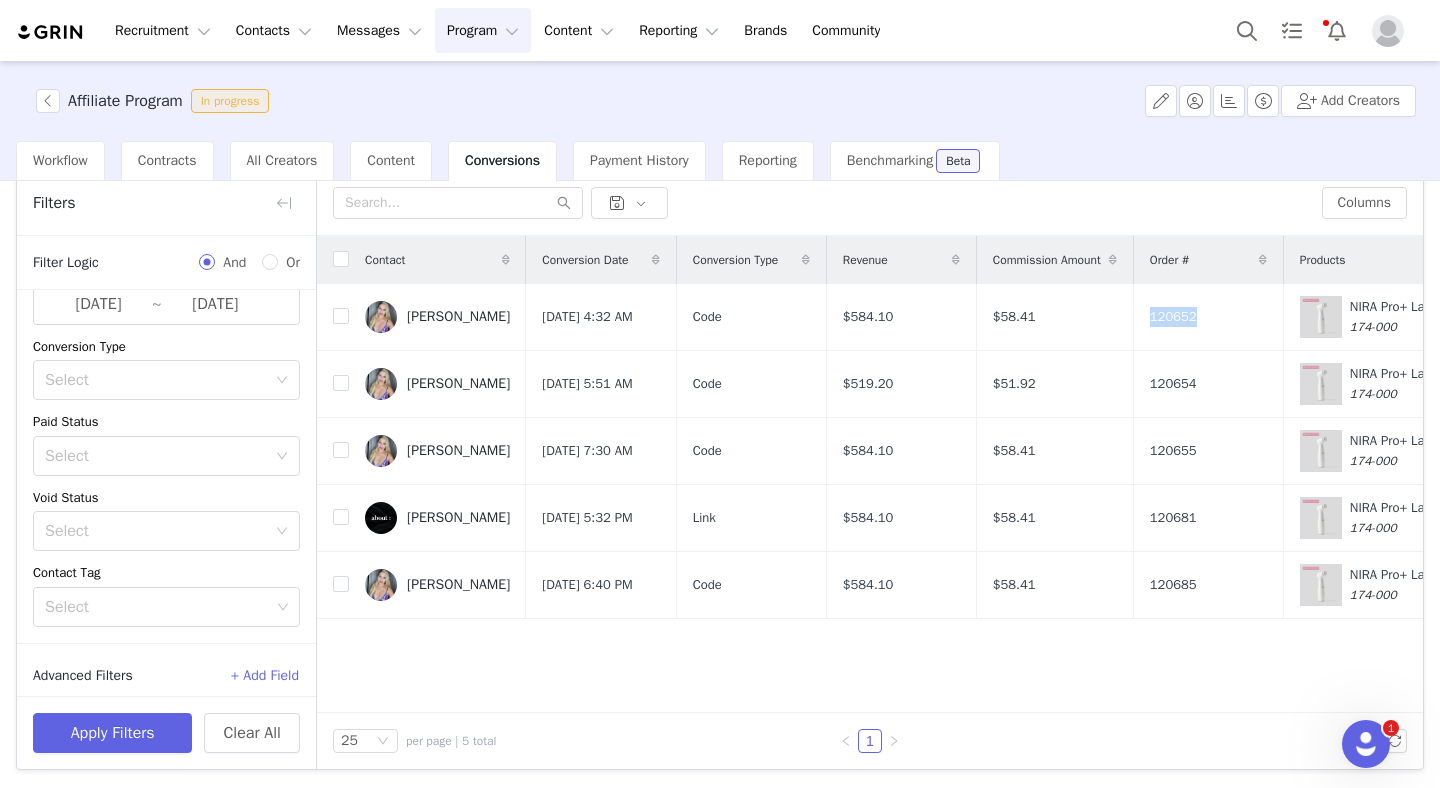 copy on "120652" 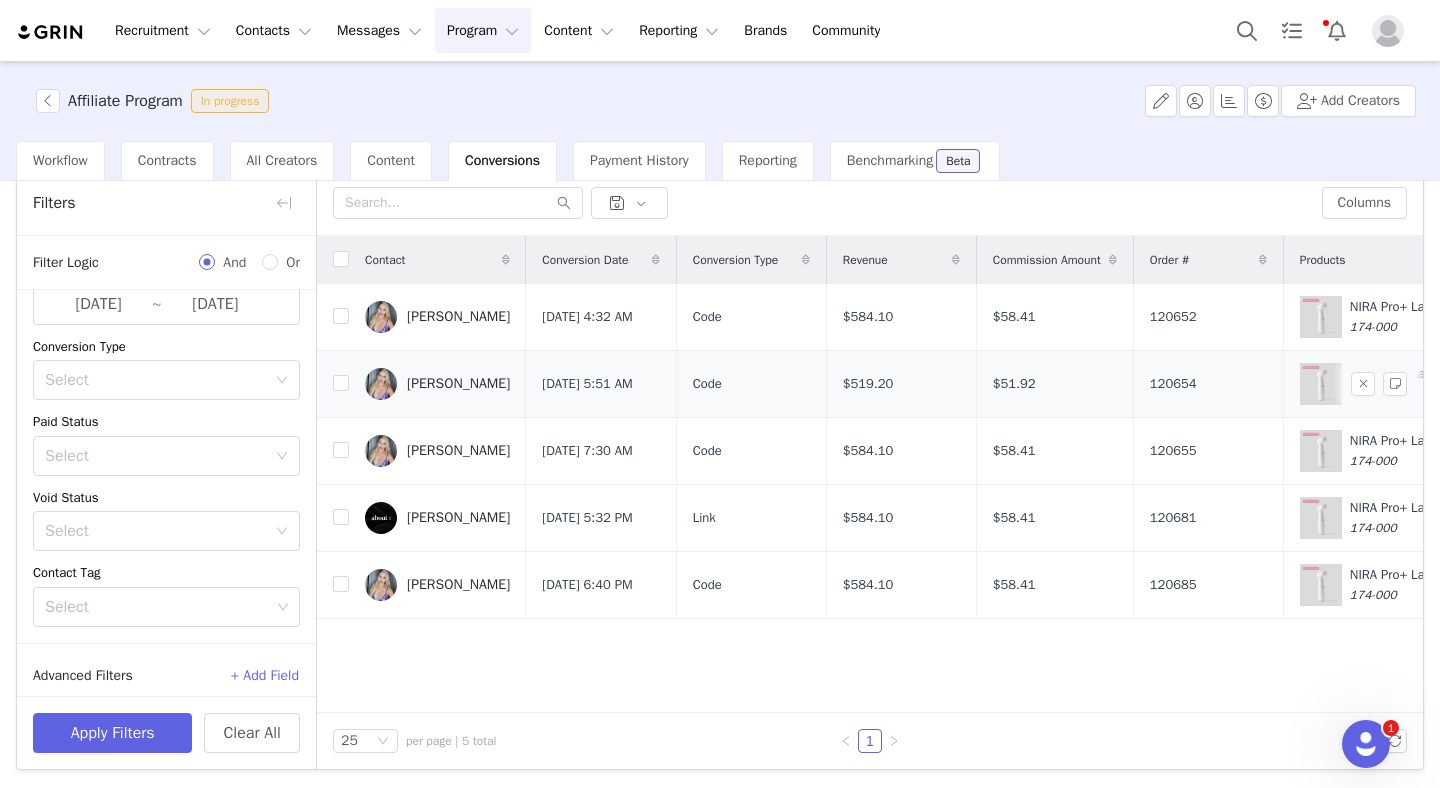 click on "120654" at bounding box center [1173, 384] 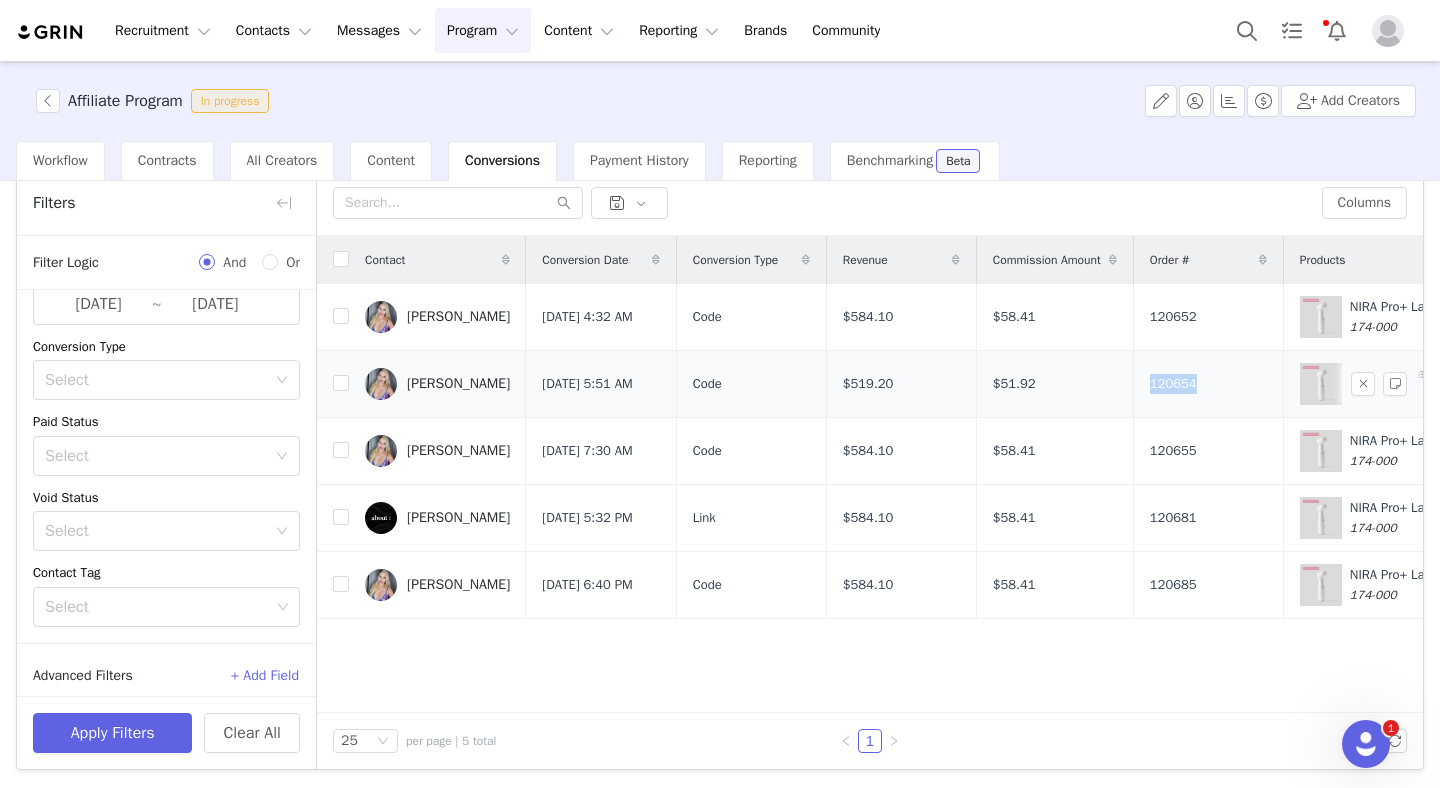 click on "120654" at bounding box center (1173, 384) 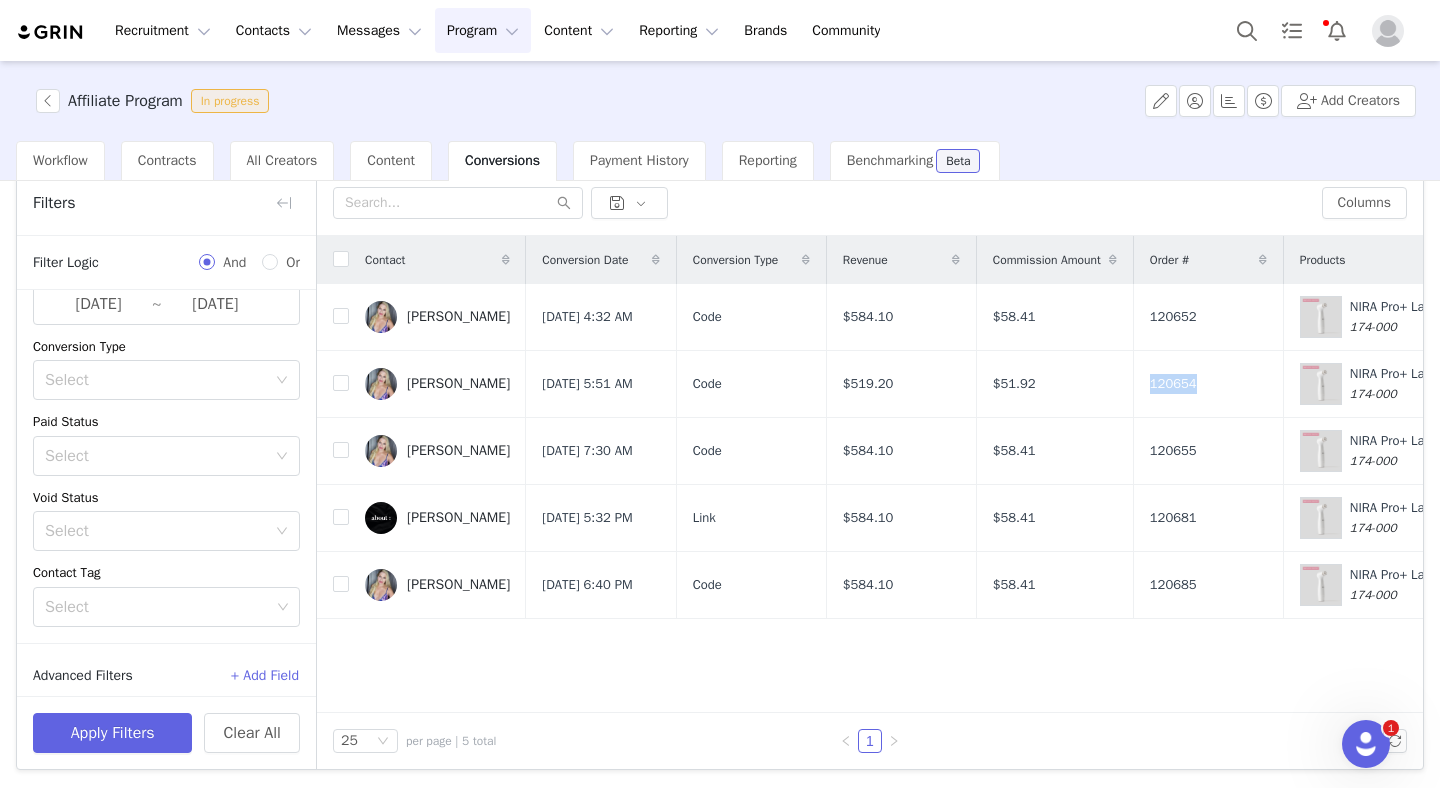 copy on "120654" 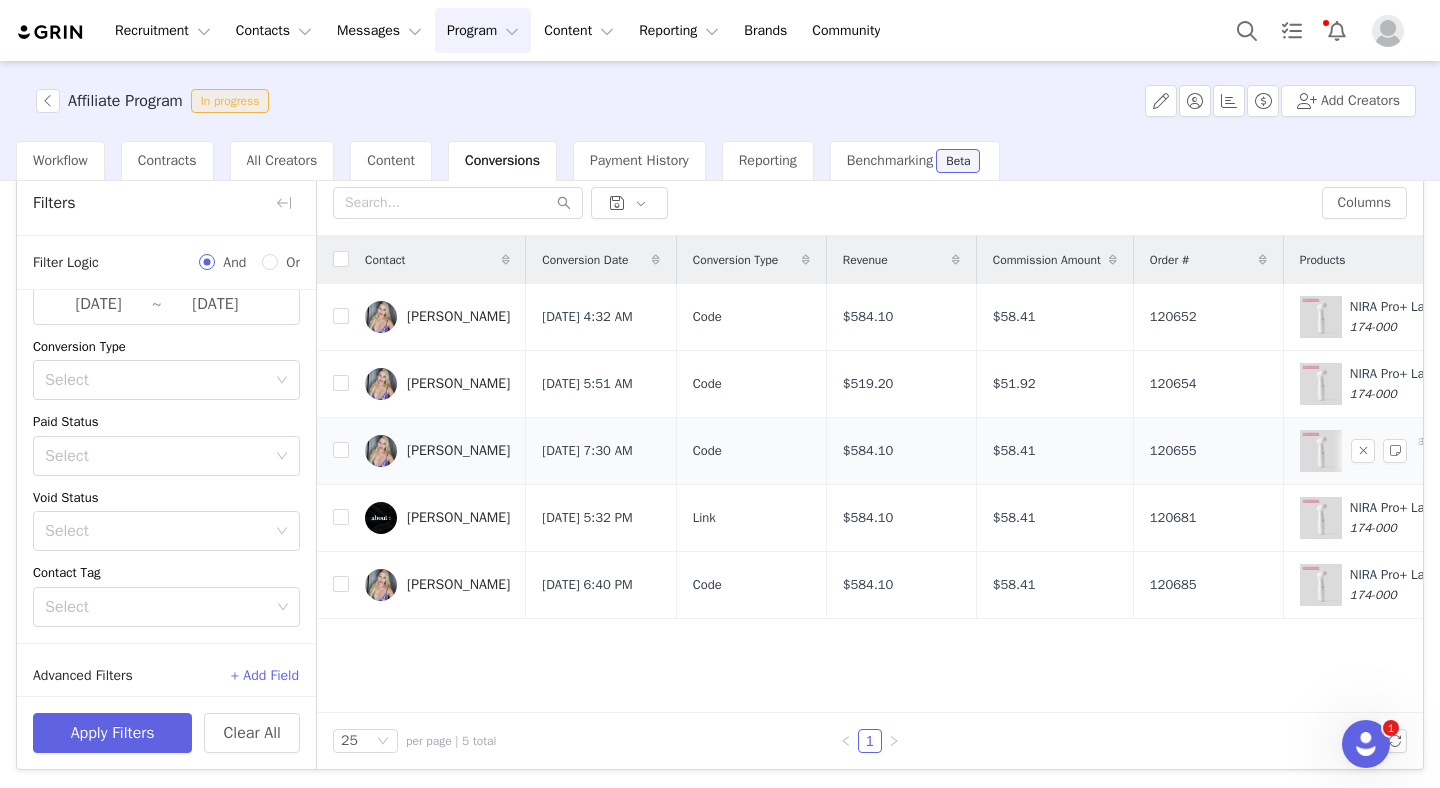click on "120655" at bounding box center [1173, 451] 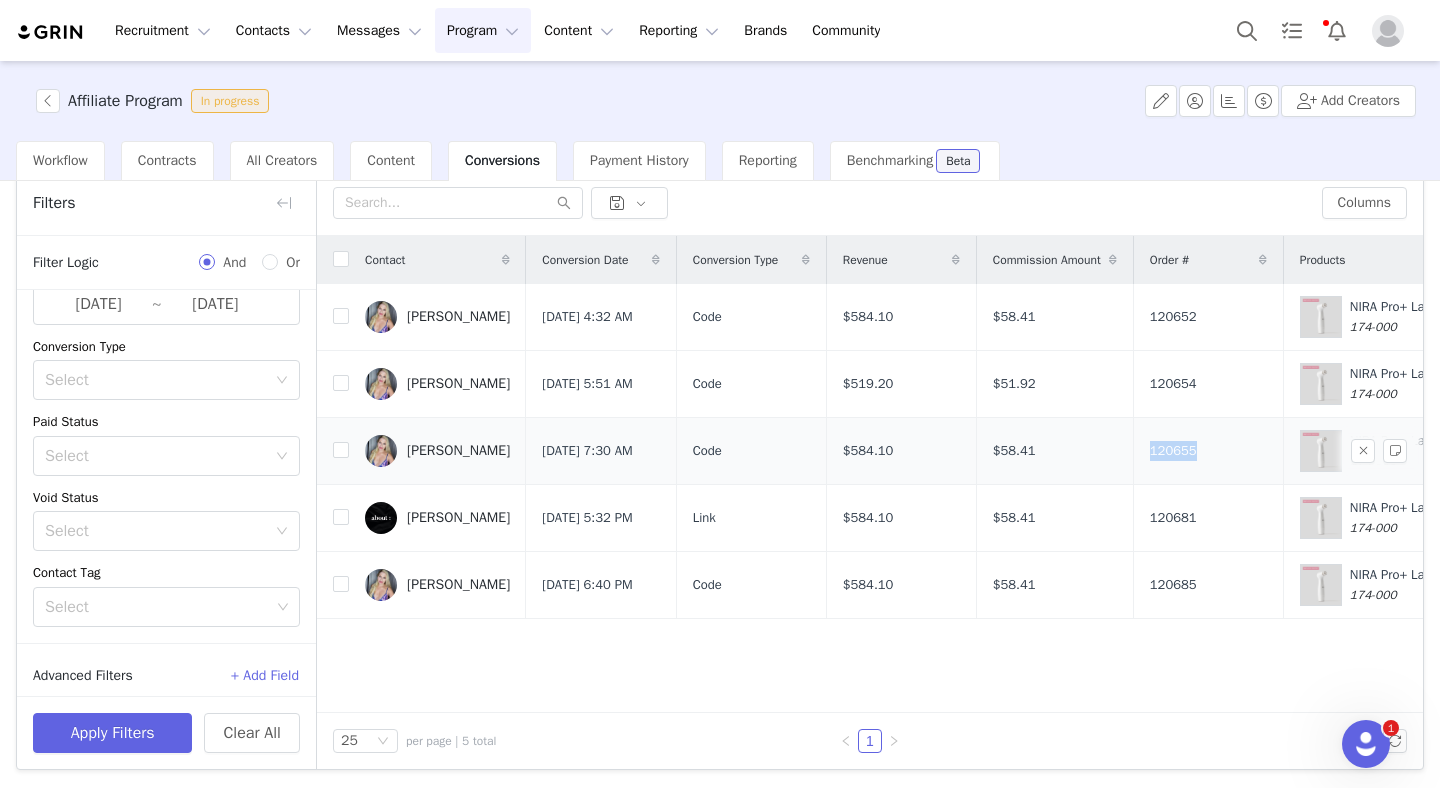 click on "120655" at bounding box center (1173, 451) 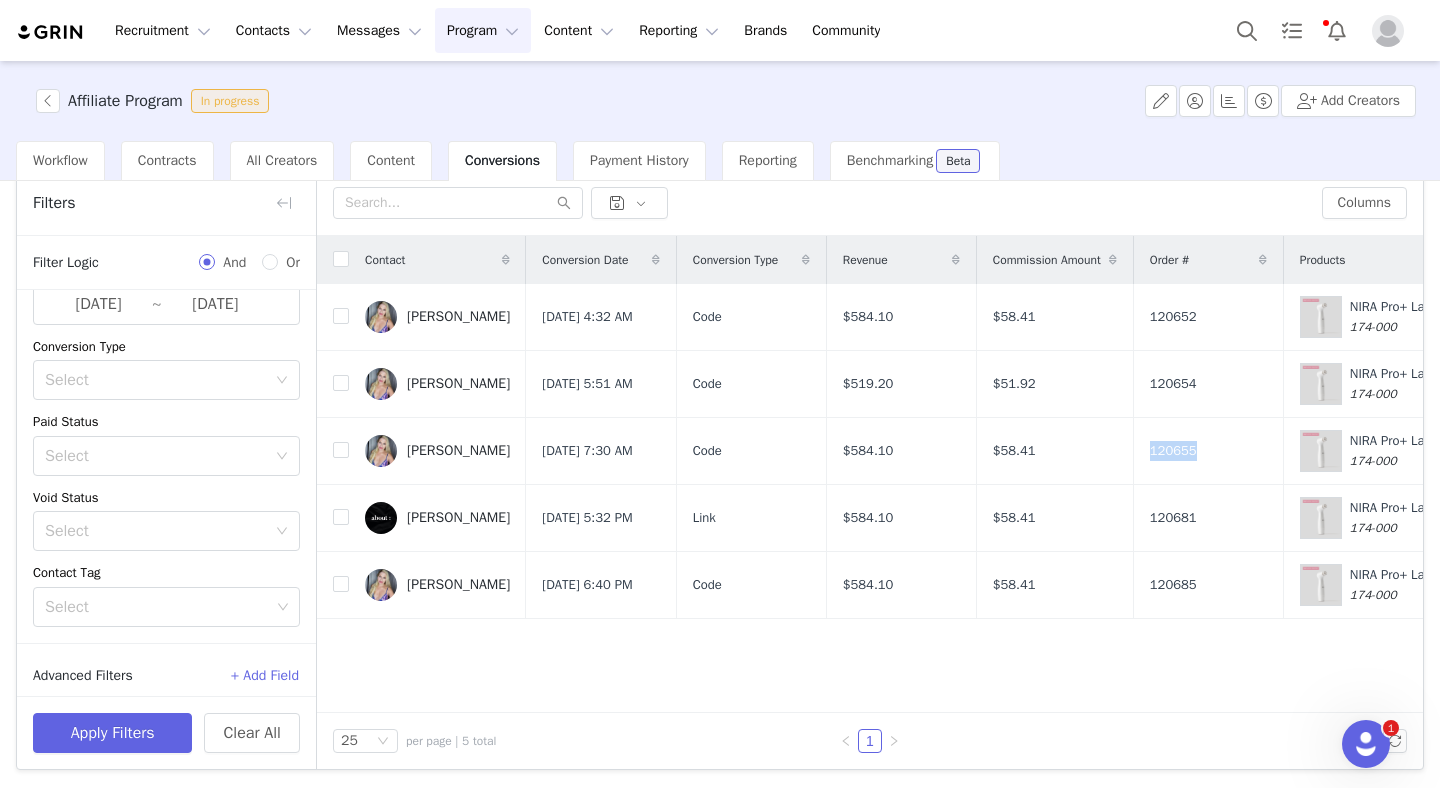 copy on "120655" 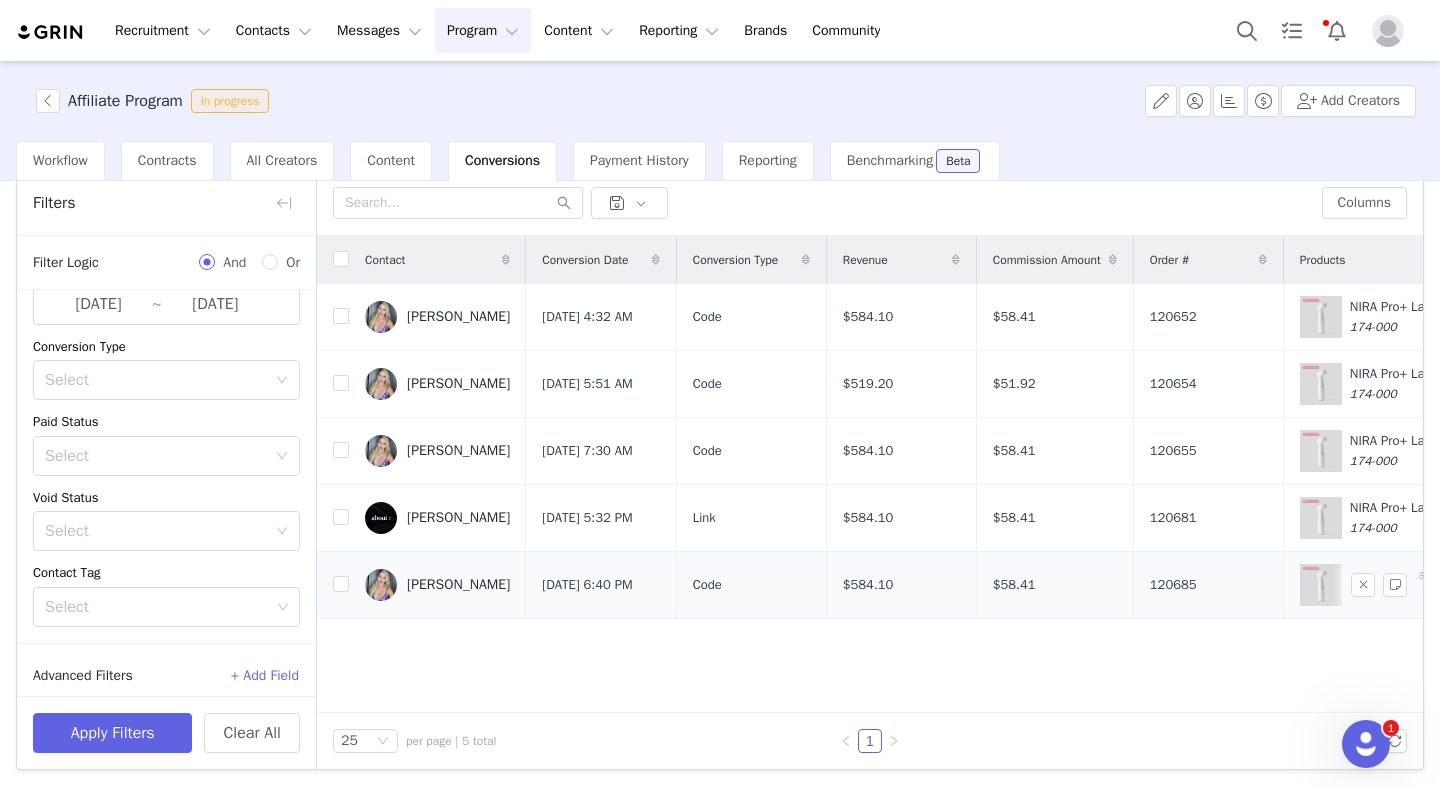 click on "120685" at bounding box center [1173, 585] 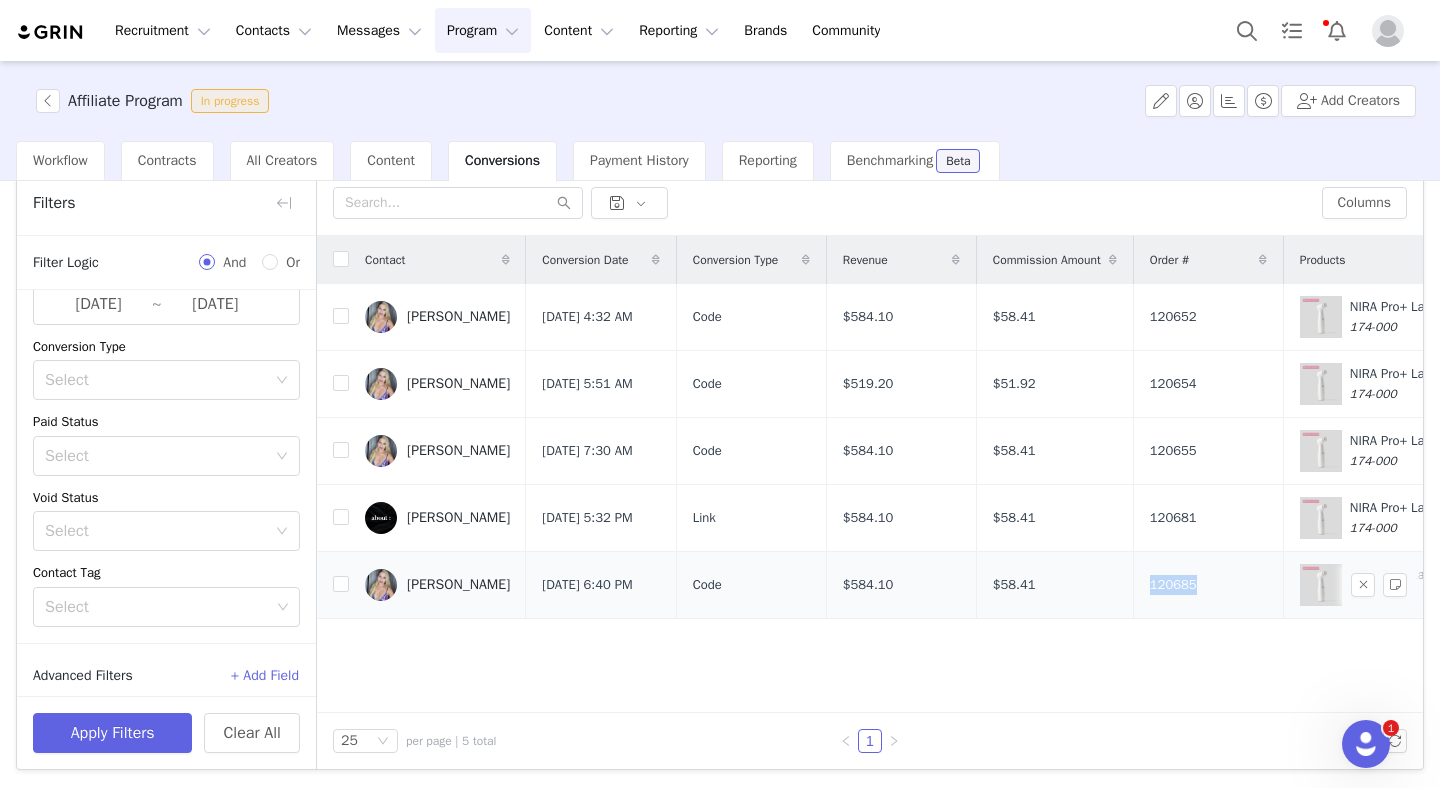 click on "120685" at bounding box center [1173, 585] 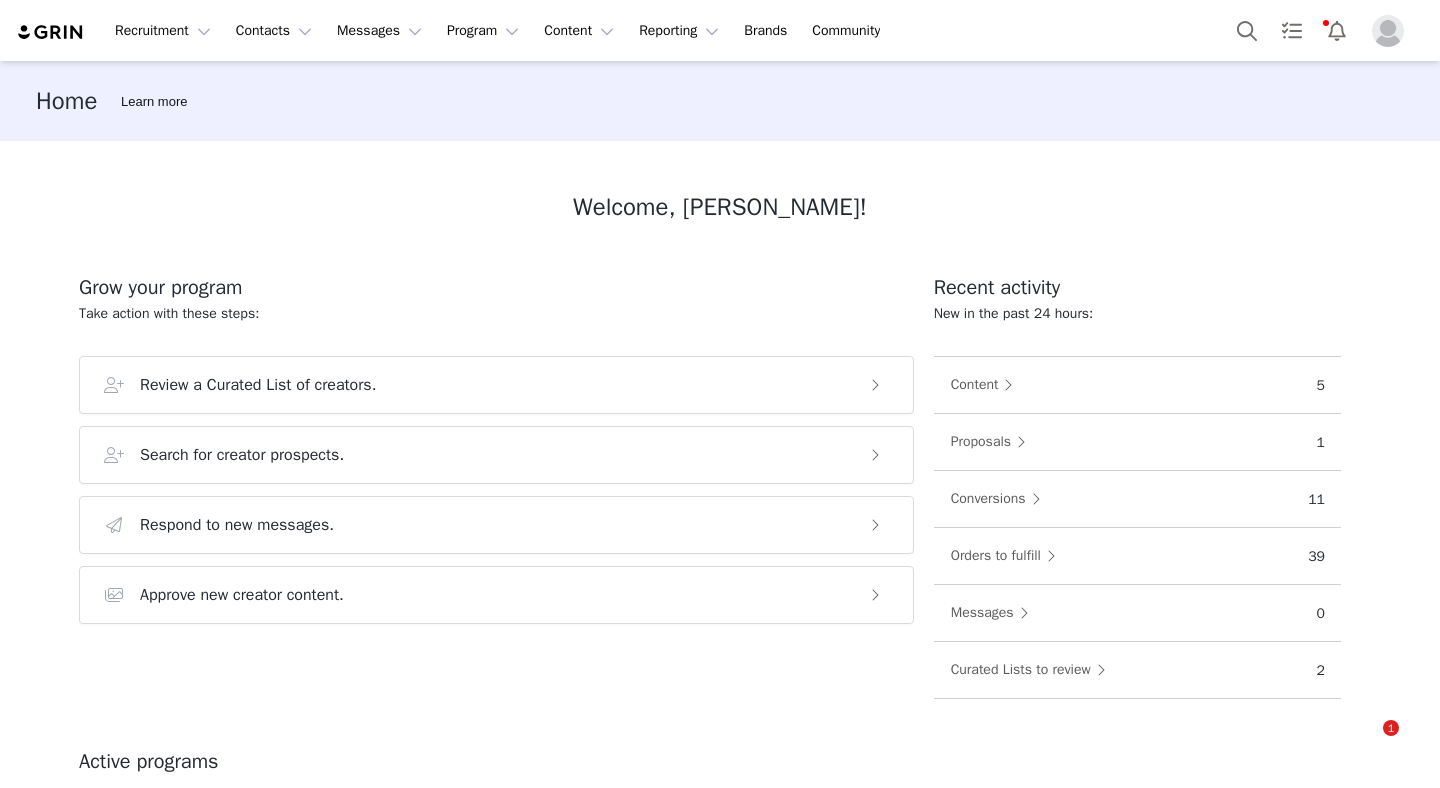 scroll, scrollTop: 0, scrollLeft: 0, axis: both 